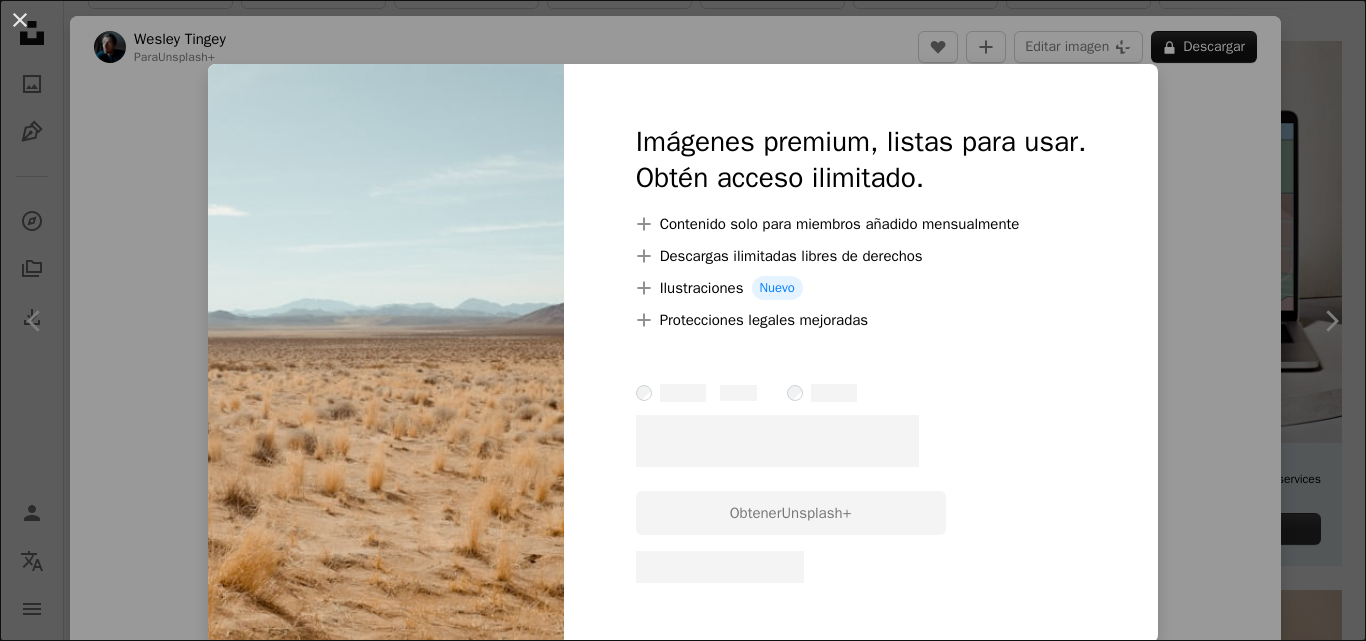 scroll, scrollTop: 233, scrollLeft: 0, axis: vertical 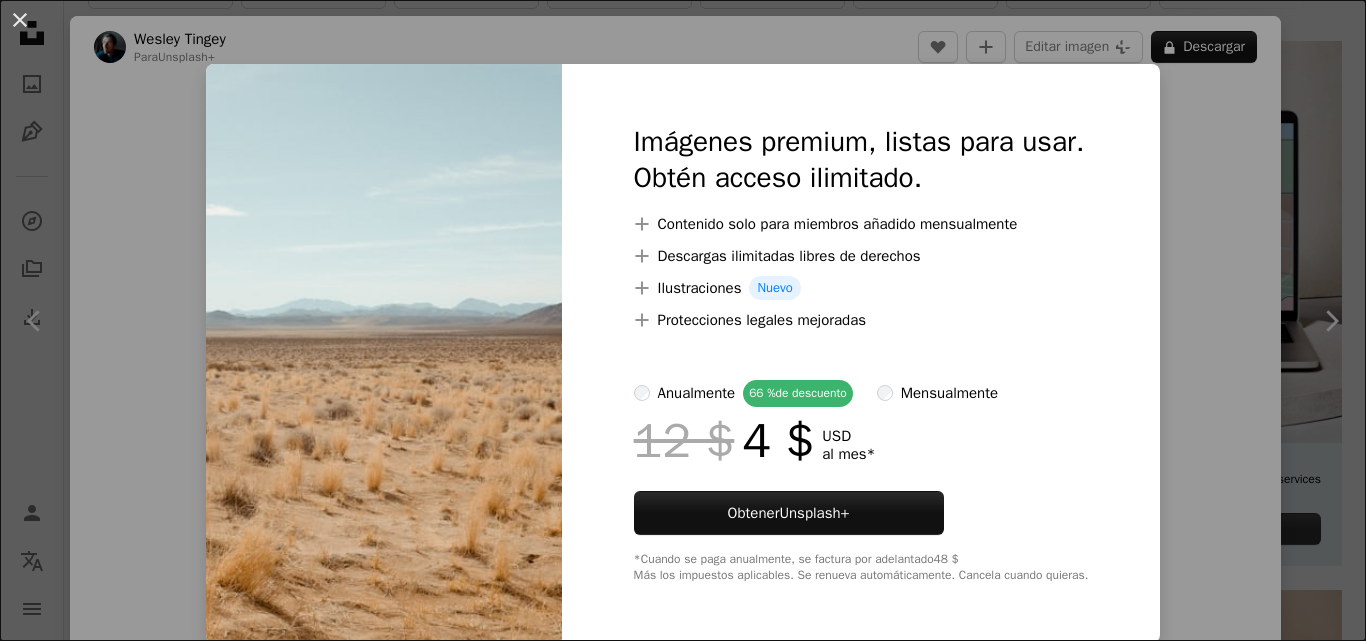 click on "An X shape Imágenes premium, listas para usar. Obtén acceso ilimitado. A plus sign Contenido solo para miembros añadido mensualmente A plus sign Descargas ilimitadas libres de derechos A plus sign Ilustraciones  Nuevo A plus sign Protecciones legales mejoradas anualmente 66 %  de descuento mensualmente 12 $   4 $ USD al mes * Obtener  Unsplash+ *Cuando se paga anualmente, se factura por adelantado  48 $ Más los impuestos aplicables. Se renueva automáticamente. Cancela cuando quieras." at bounding box center [683, 320] 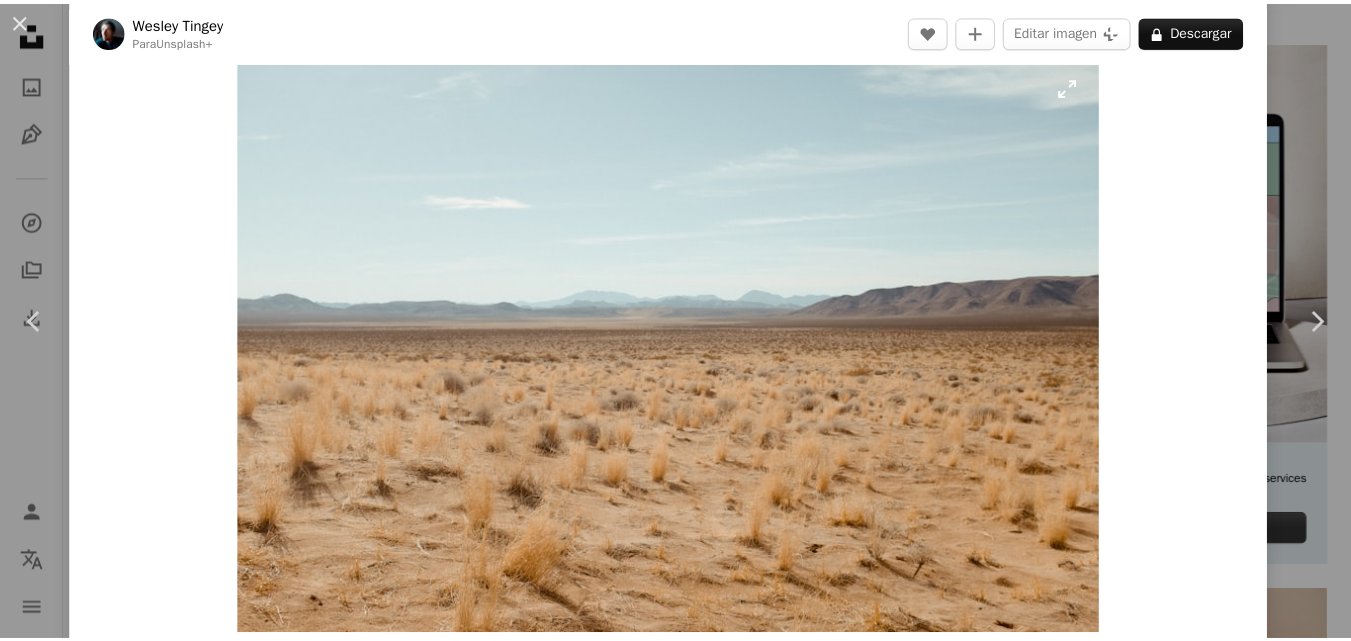 scroll, scrollTop: 0, scrollLeft: 0, axis: both 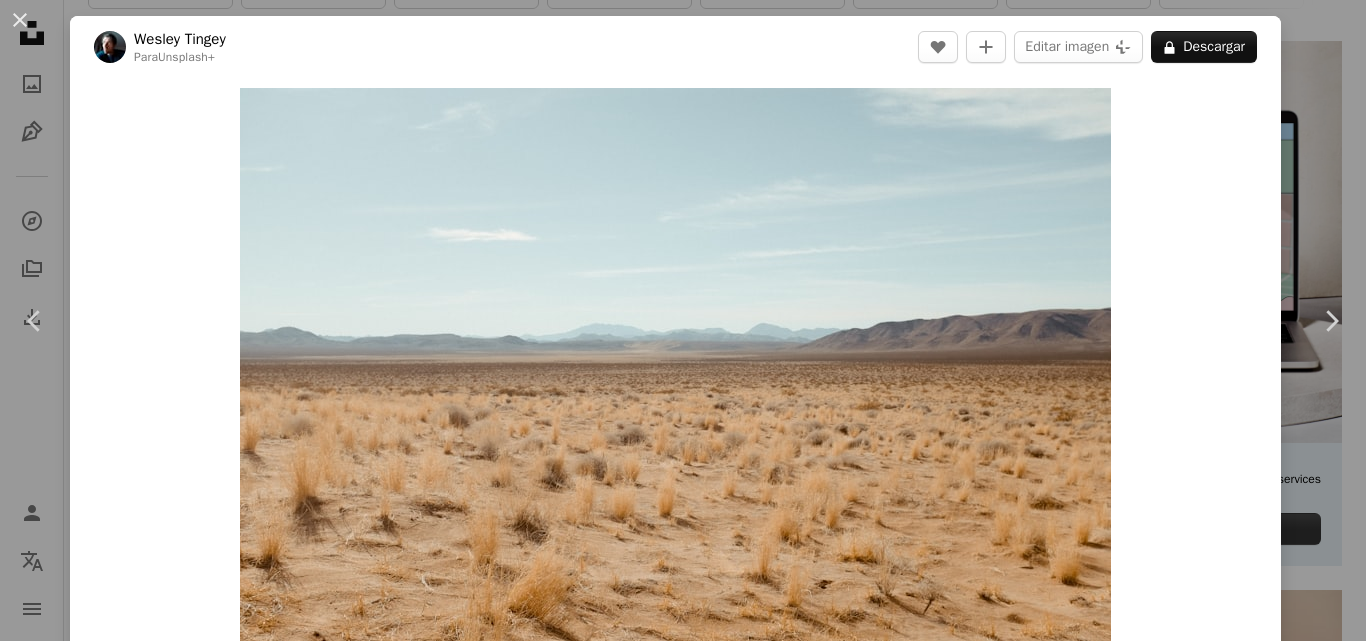 click on "An X shape Chevron left Chevron right Wesley Tingey Para  Unsplash+ A heart A plus sign Editar imagen   Plus sign for Unsplash+ A lock   Descargar Zoom in A forward-right arrow Compartir More Actions Calendar outlined Publicado el  26 de diciembre de 2022 Safety Con la  Licencia Unsplash+ desierto Las Vegas América ciudad americana Nevada tierra firme Escasez de agua desolado Terra árido Imágenes gratuitas De esta serie Plus sign for Unsplash+ Imágenes relacionadas Plus sign for Unsplash+ A heart A plus sign Mohammad Alizade Para  Unsplash+ A lock   Descargar Plus sign for Unsplash+ A heart A plus sign Mohammad Alizade Para  Unsplash+ A lock   Descargar Plus sign for Unsplash+ A heart A plus sign Annie Spratt Para  Unsplash+ A lock   Descargar Plus sign for Unsplash+ A heart A plus sign Fellipe Ditadi Para  Unsplash+ A lock   Descargar Plus sign for Unsplash+ A heart A plus sign Curated Lifestyle Para  Unsplash+ A lock   Descargar Plus sign for Unsplash+ A heart A plus sign Joe Eitzen Para  Unsplash+" at bounding box center [683, 320] 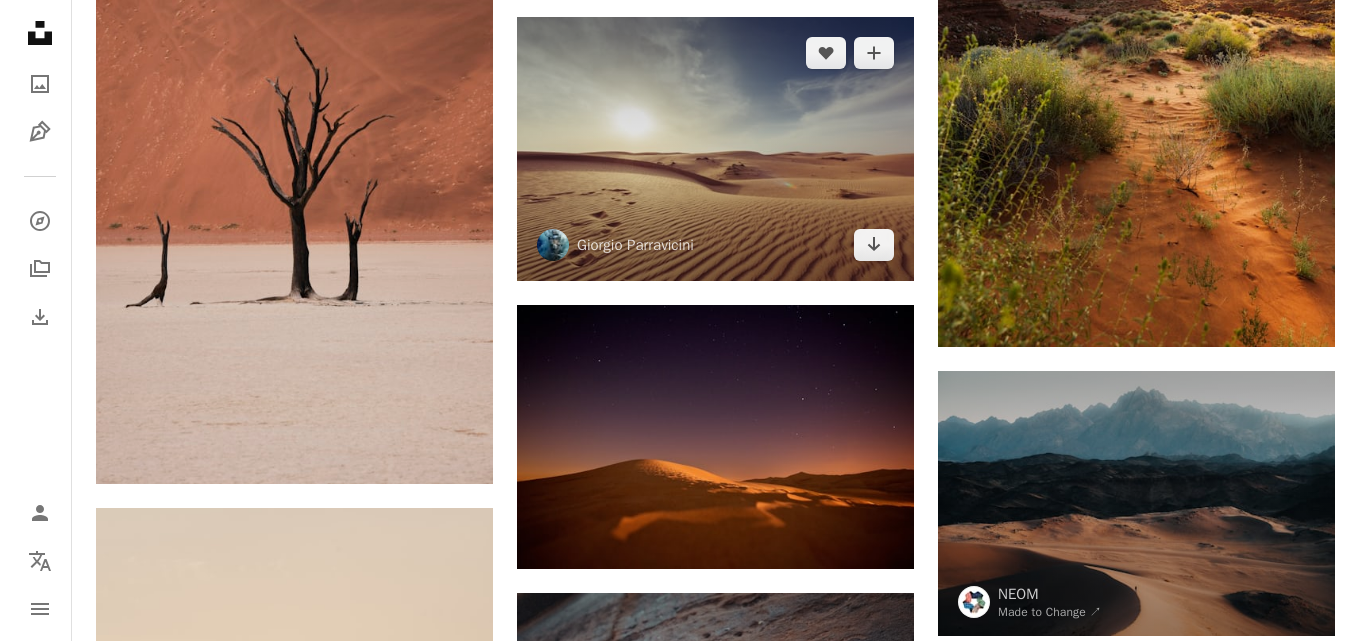 scroll, scrollTop: 1400, scrollLeft: 0, axis: vertical 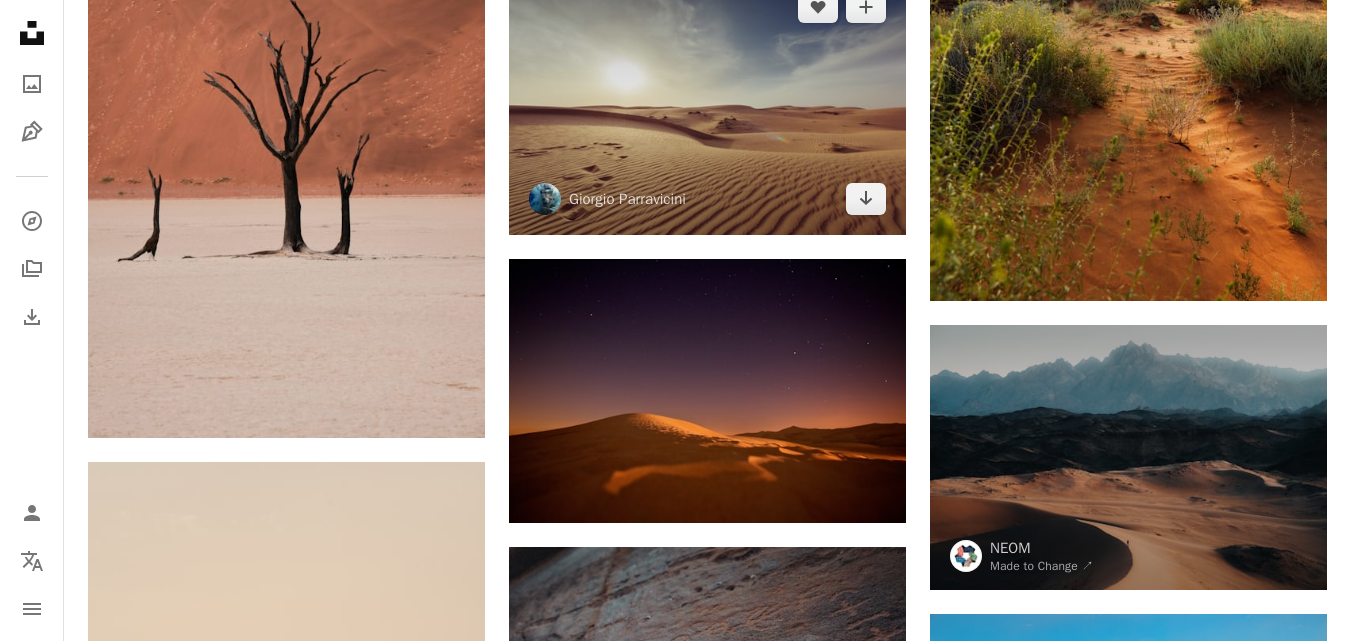 click at bounding box center (707, 103) 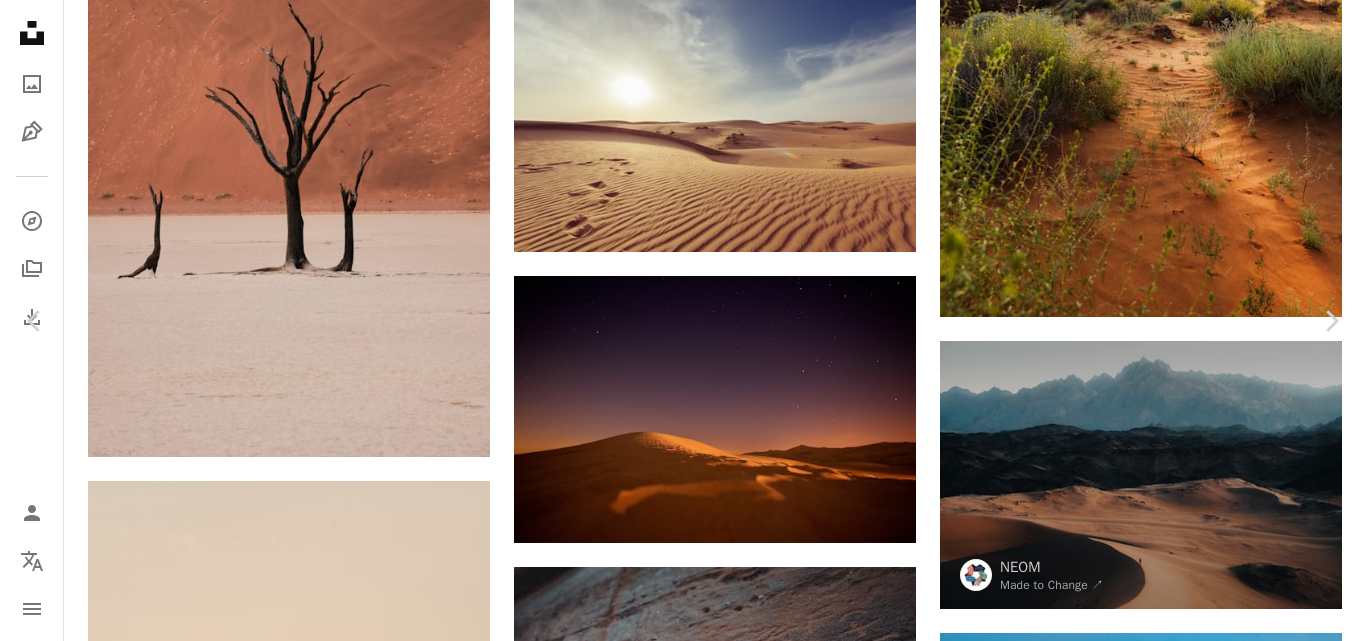 scroll, scrollTop: 0, scrollLeft: 0, axis: both 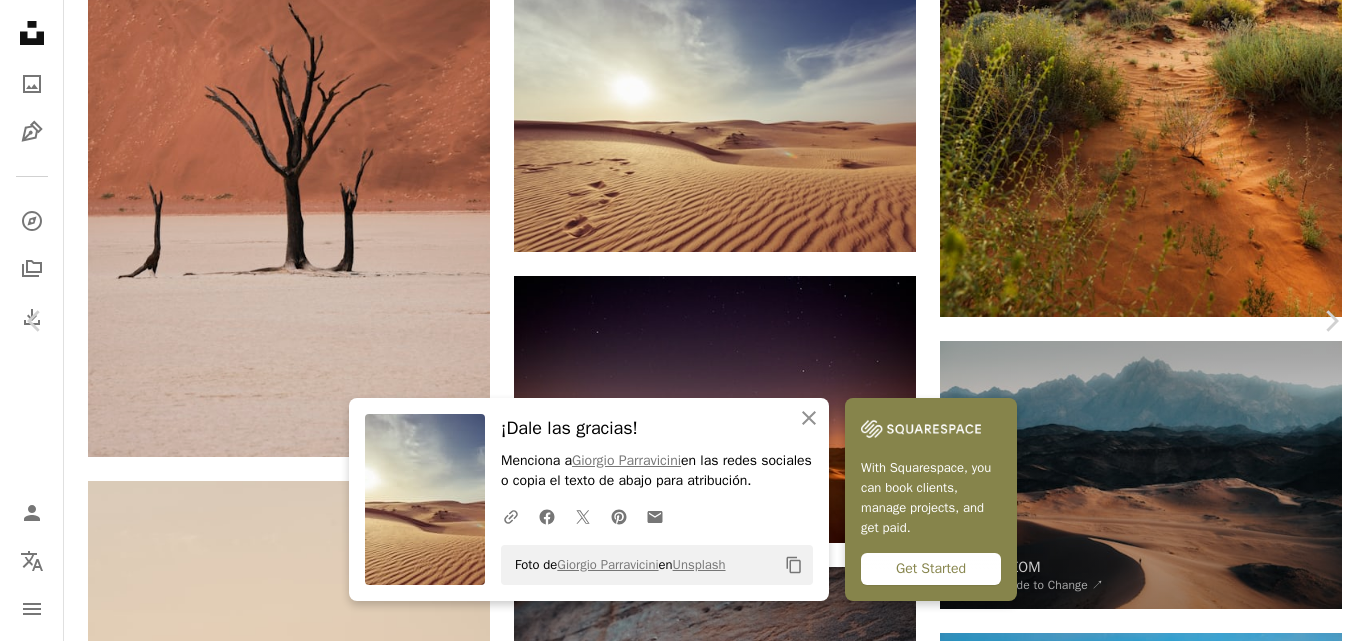 click on "An X shape Chevron left Chevron right An X shape Cerrar ¡Dale las gracias! Menciona a  Giorgio Parravicini  en las redes sociales o copia el texto de abajo para atribución. A URL sharing icon (chains) Facebook icon X (formerly Twitter) icon Pinterest icon An envelope Foto de  Giorgio Parravicini  en  Unsplash
Copy content With Squarespace, you can book clients, manage projects, and get paid. Get Started Giorgio Parravicini parradesign A heart A plus sign Editar imagen   Plus sign for Unsplash+ Descargar gratis Chevron down Zoom in Visualizaciones 13.753.749 Descargas 134.260 Presentado en Fotos A forward-right arrow Compartir Info icon Información More Actions A map marker [CITY], [COUNTRY] Calendar outlined Publicado el  11 de septiembre de 2016 Camera Canon, EOS 600D Safety Uso gratuito bajo la  Licencia Unsplash nubes caliente nube desierto naranja paz arena olas camino Colinas al aire libre horizonte cálido Oriente Medio calor Huellas Ondas fondo gris suelo Fondos  |  Ver más en iStock  ↗ Para" at bounding box center [683, 3481] 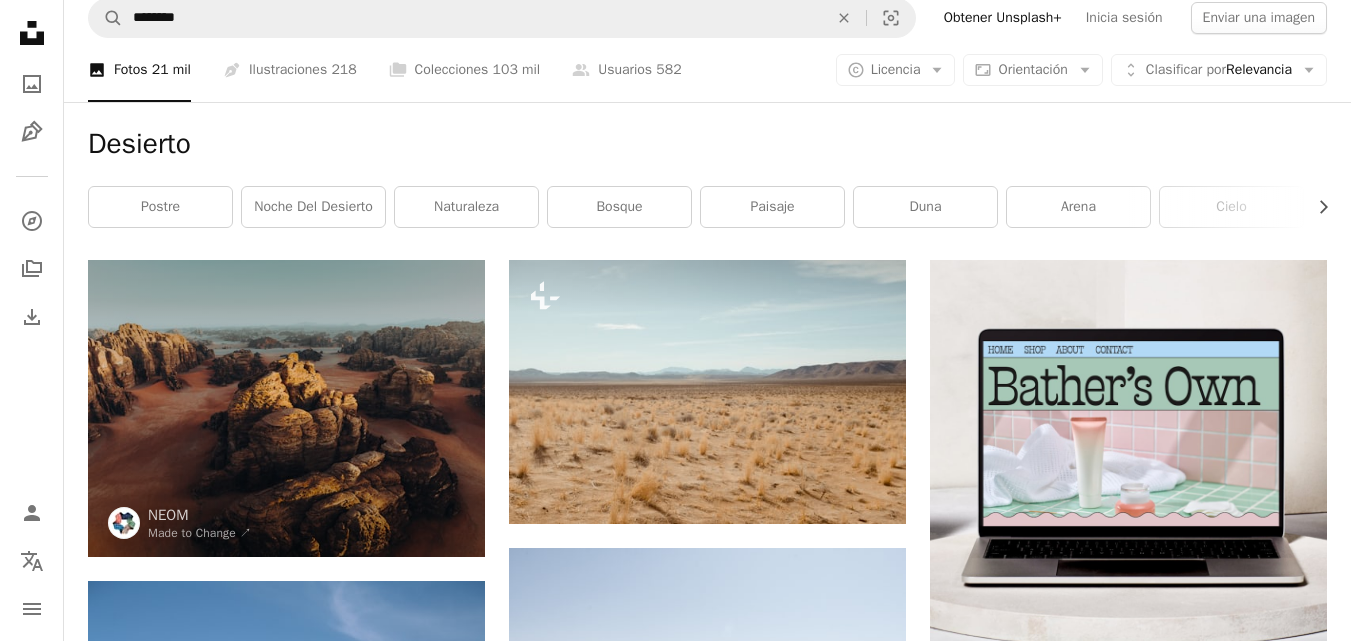 scroll, scrollTop: 0, scrollLeft: 0, axis: both 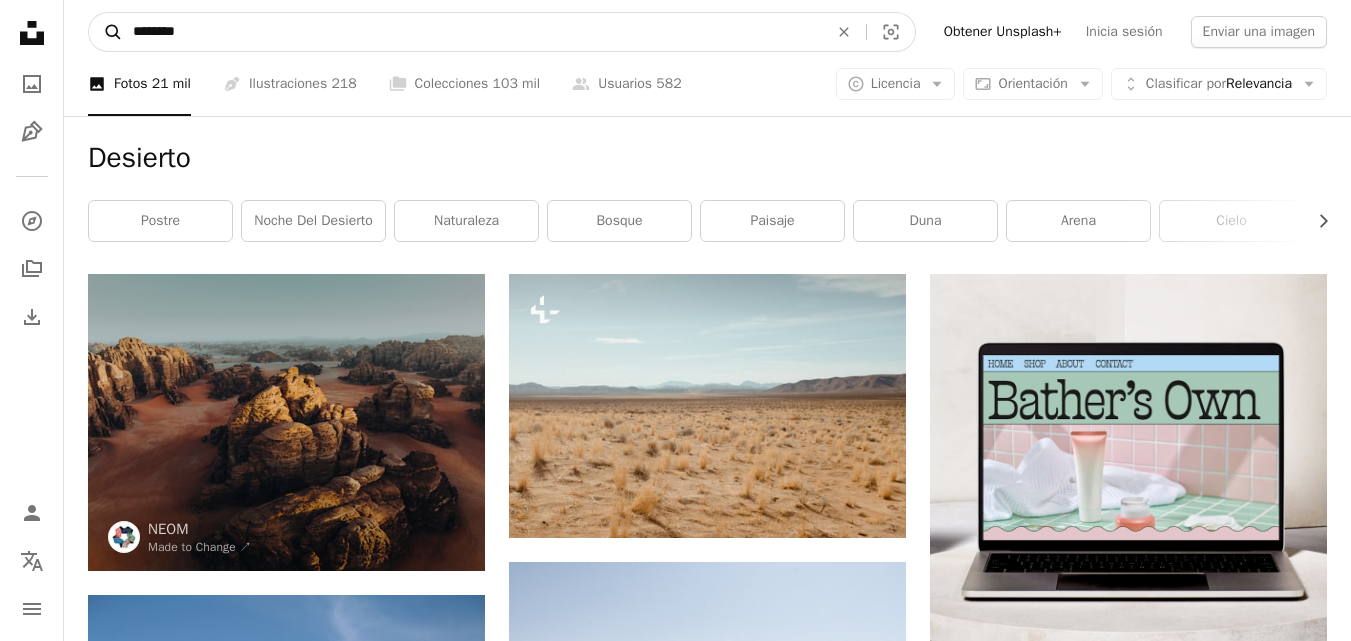 drag, startPoint x: 238, startPoint y: 30, endPoint x: 97, endPoint y: 39, distance: 141.28694 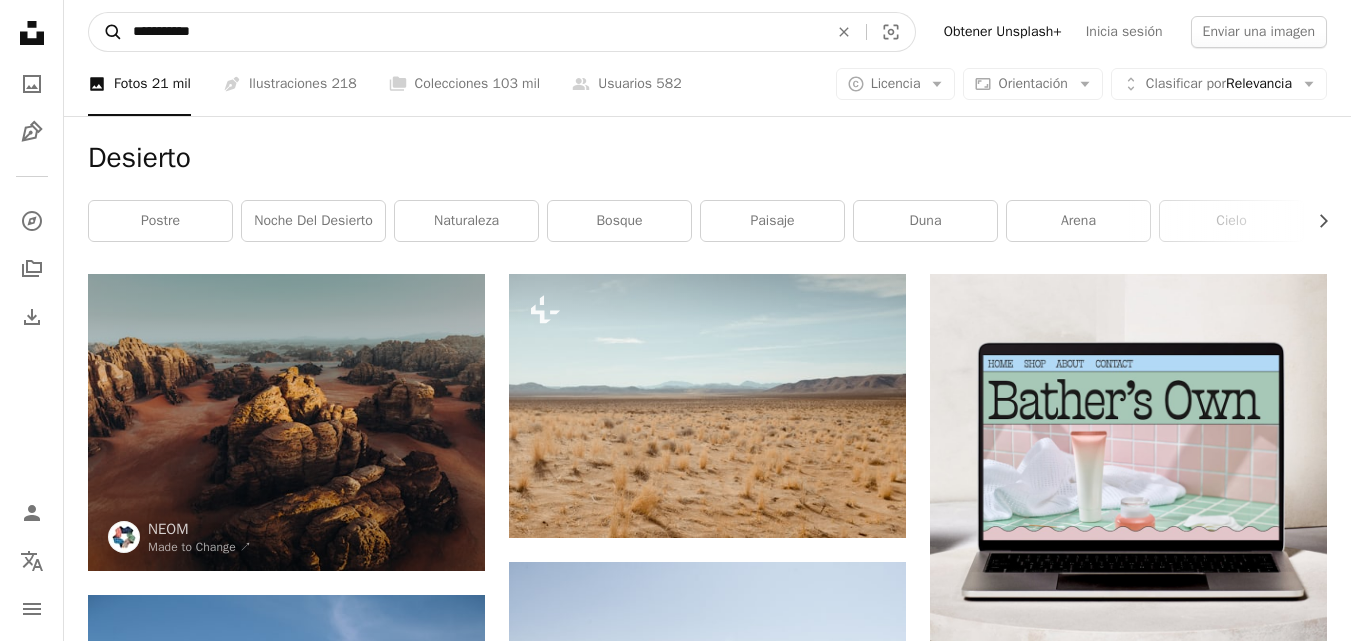 type on "**********" 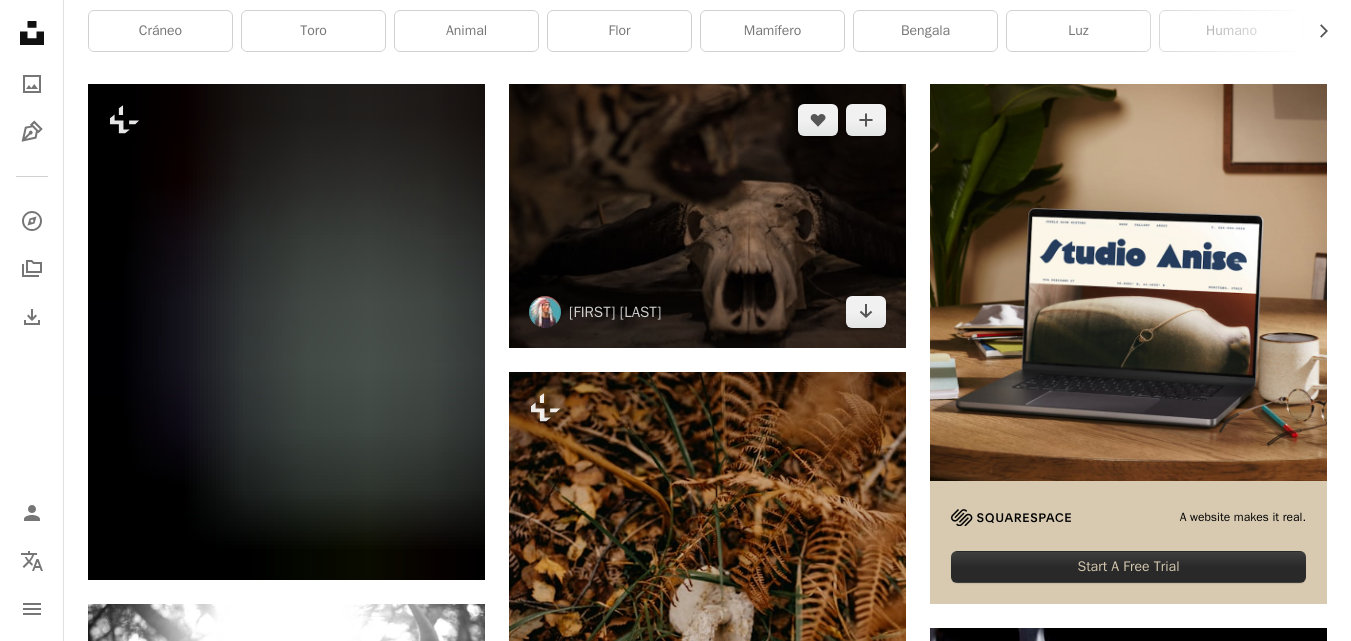 scroll, scrollTop: 0, scrollLeft: 0, axis: both 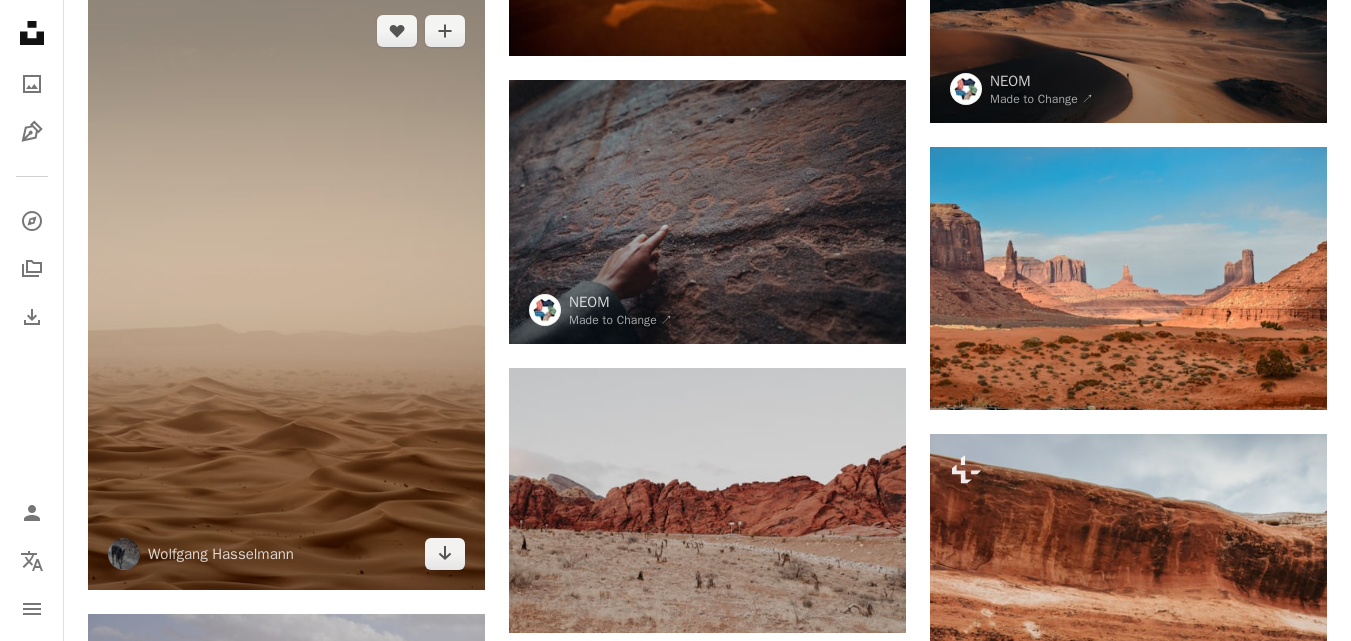 click at bounding box center (286, 293) 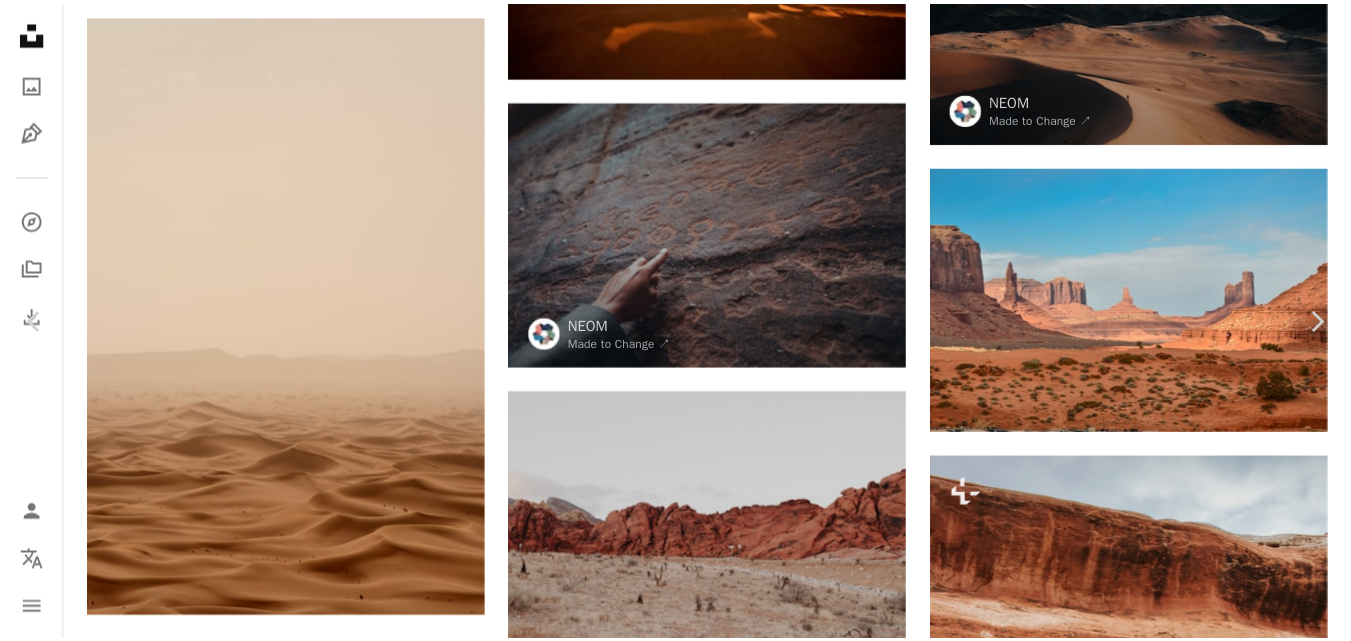 scroll, scrollTop: 0, scrollLeft: 0, axis: both 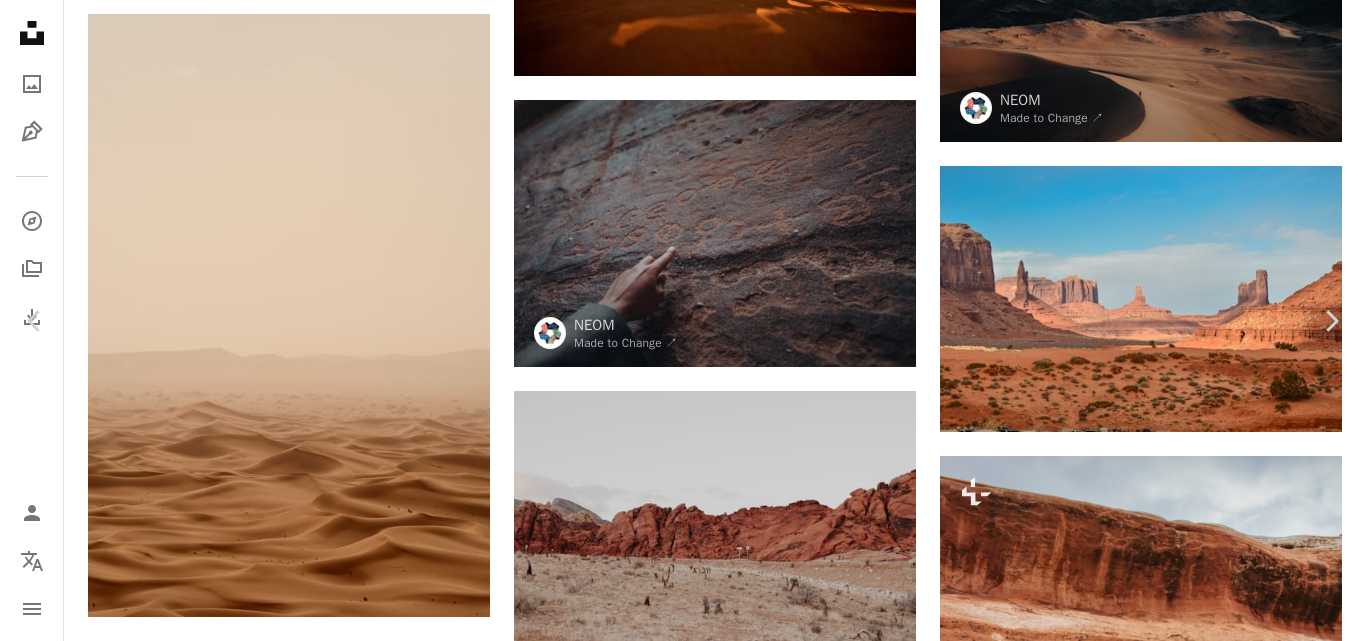click on "An X shape Chevron left Chevron right Wolfgang Hasselmann wolfgang_hasselmann A heart A plus sign Editar imagen   Plus sign for Unsplash+ Descargar gratis Chevron down Zoom in Visualizaciones 21.867.572 Descargas 184.854 Presentado en Fotos ,  Teoría del color ,  Monocromático A forward-right arrow Compartir Info icon Información More Actions Calendar outlined Publicado el  20 de marzo de 2021 Camera SONY, ILCE-7M3 Safety Uso gratuito bajo la  Licencia Unsplash arena monocromo espiritualidad marokko papel tapiz fondo textura desierto marrón al aire libre suelo duna Imágenes de dominio público Explora imágenes premium relacionadas en iStock  |  Ahorra un 20 % con el código UNSPLASH20 Ver más en iStock  ↗ Imágenes relacionadas A heart A plus sign Wolfgang Hasselmann Arrow pointing down Plus sign for Unsplash+ A heart A plus sign Ahmed Para  Unsplash+ A lock   Descargar A heart A plus sign Mark Eder Arrow pointing down A heart A plus sign Wolfgang Hasselmann Arrow pointing down A heart A plus sign" at bounding box center (683, 5667) 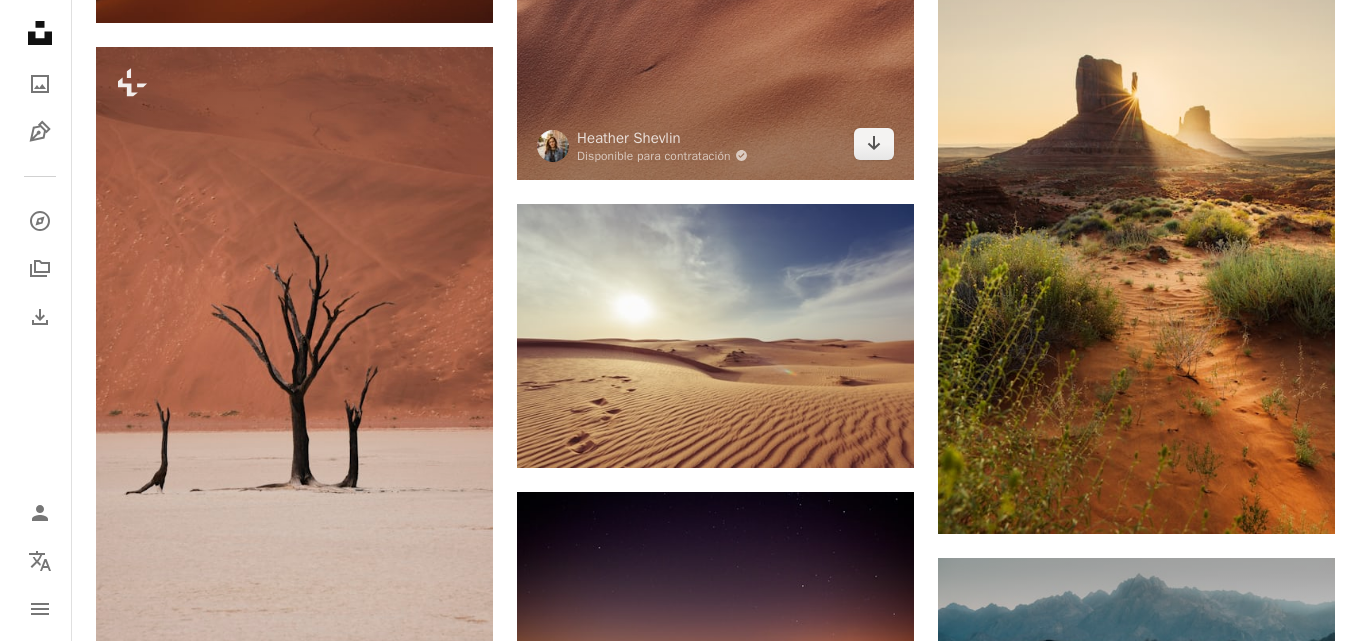 scroll, scrollTop: 700, scrollLeft: 0, axis: vertical 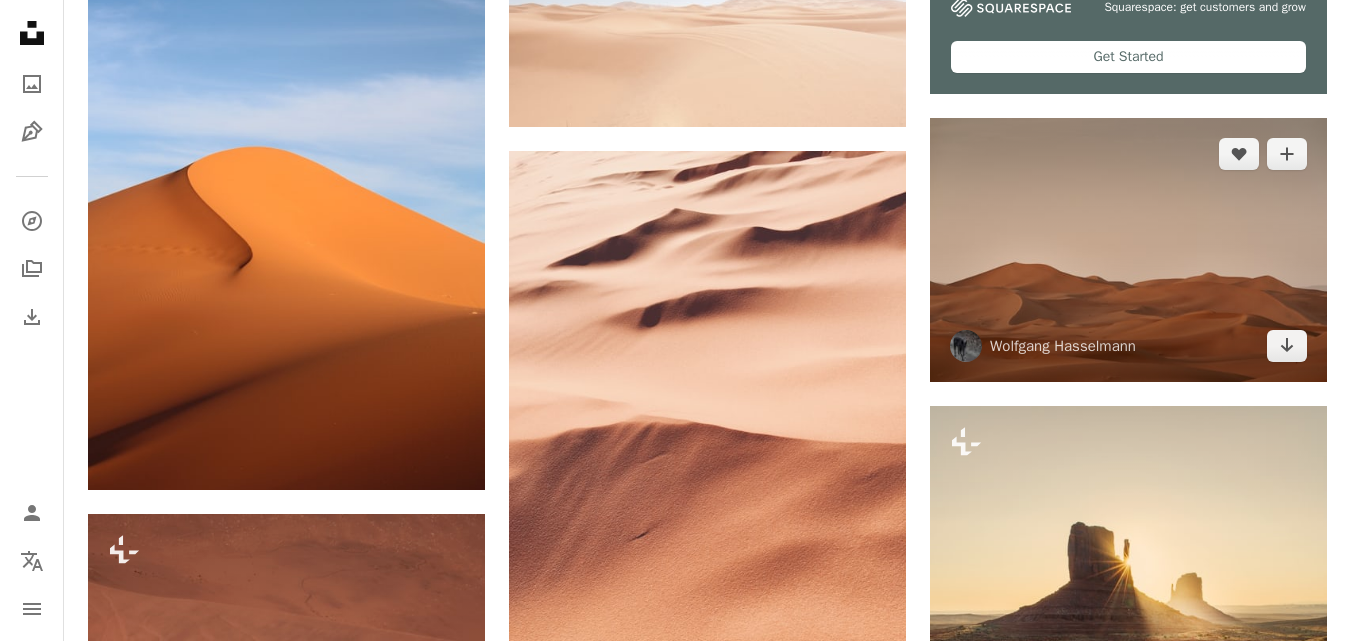 click at bounding box center [1128, 250] 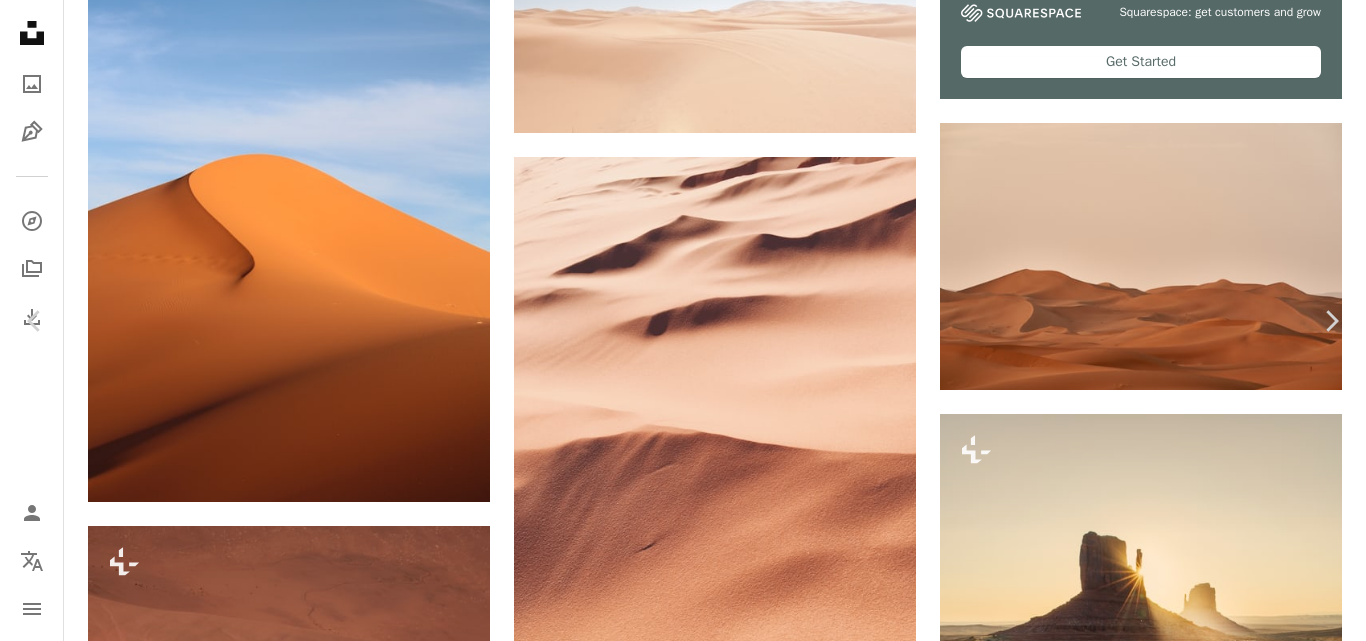 scroll, scrollTop: 233, scrollLeft: 0, axis: vertical 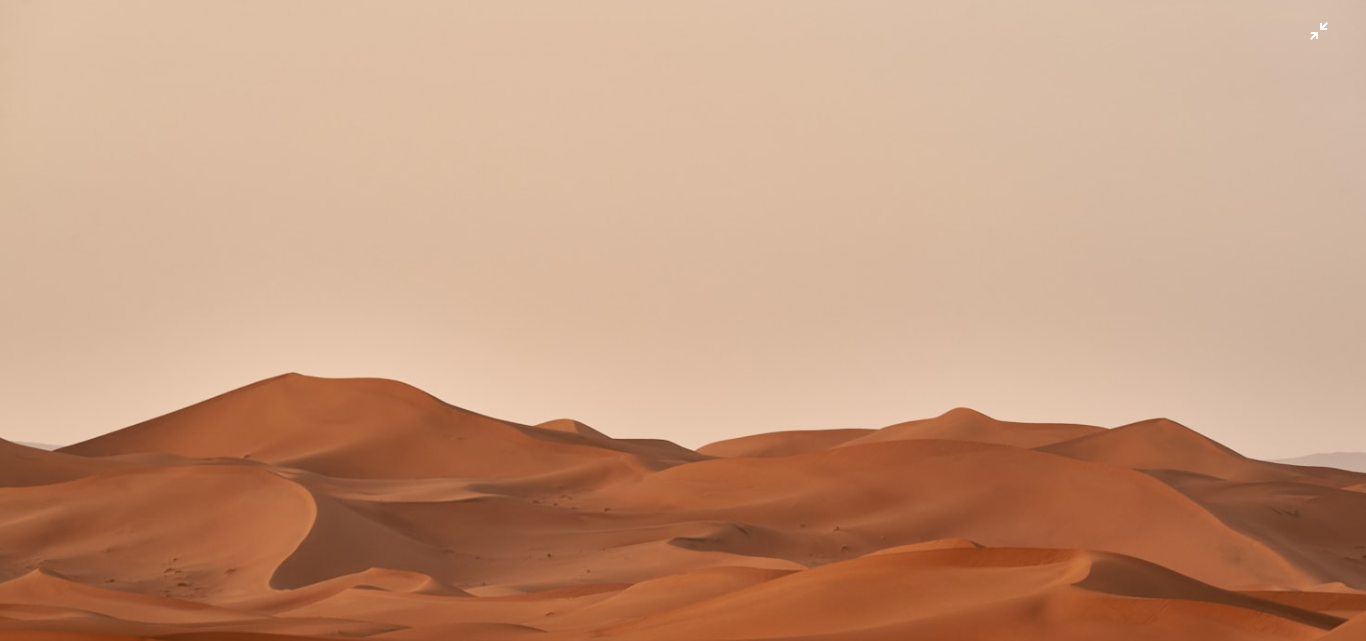 click at bounding box center [683, 330] 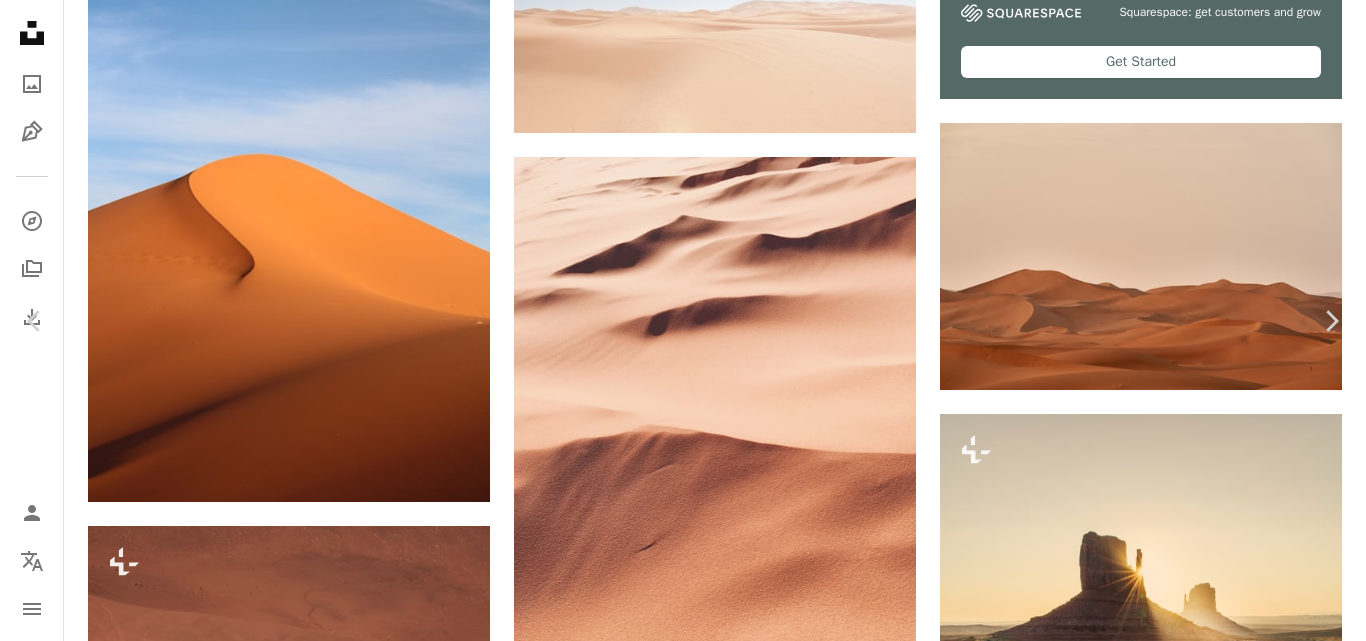 scroll, scrollTop: 88, scrollLeft: 0, axis: vertical 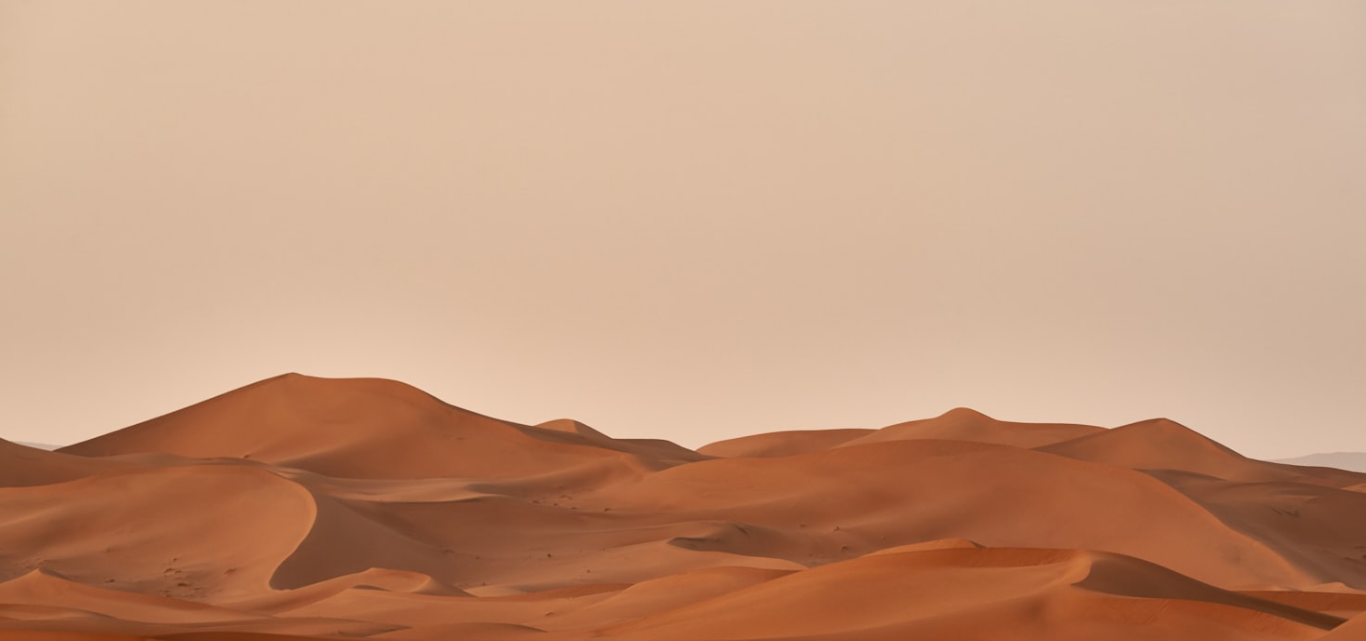 click at bounding box center [683, 330] 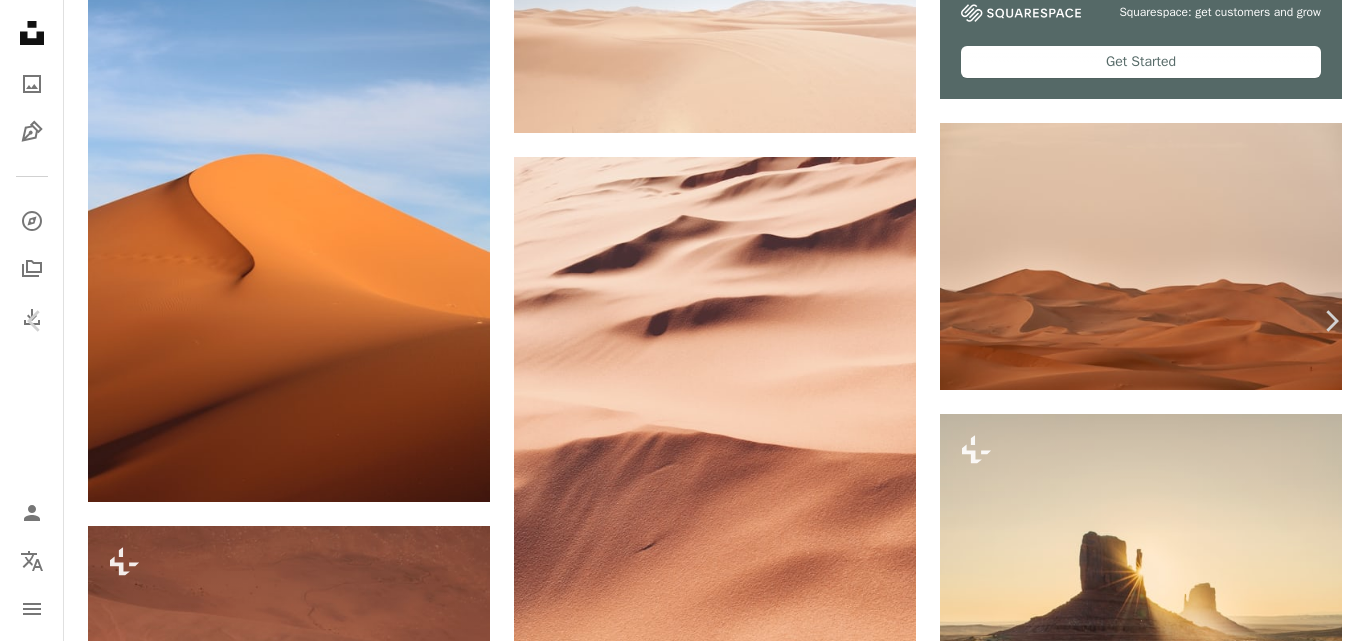 click at bounding box center [676, 6804] 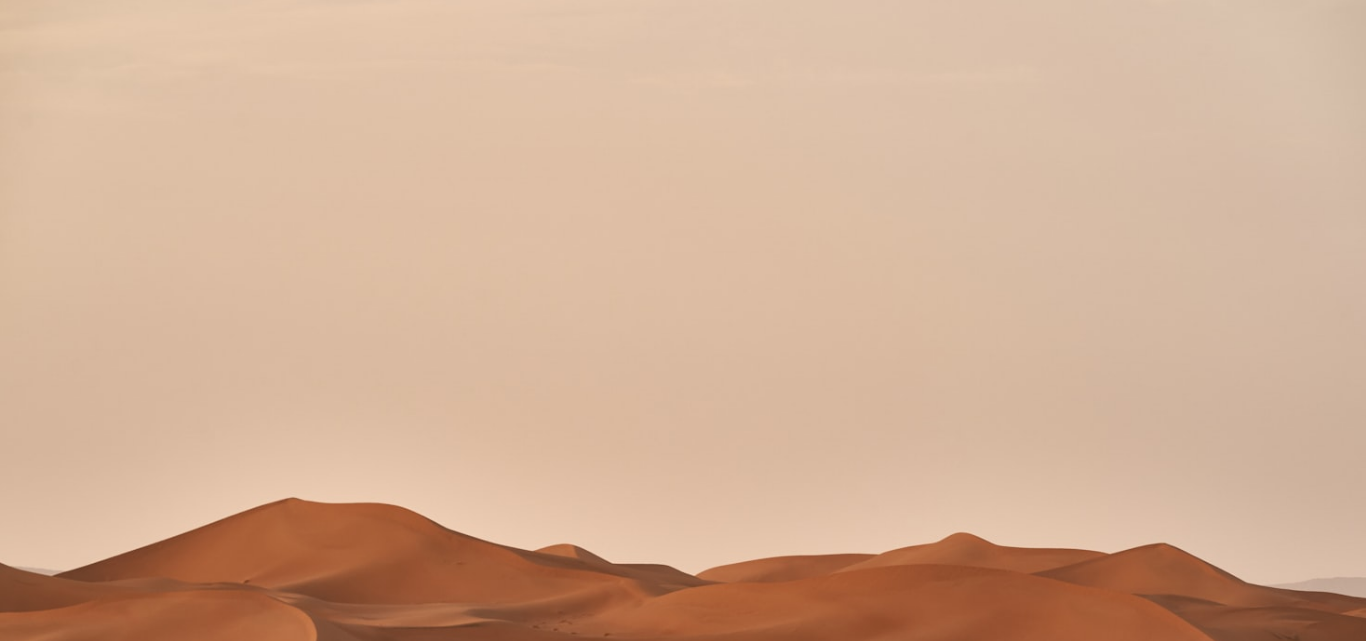 scroll, scrollTop: 125, scrollLeft: 0, axis: vertical 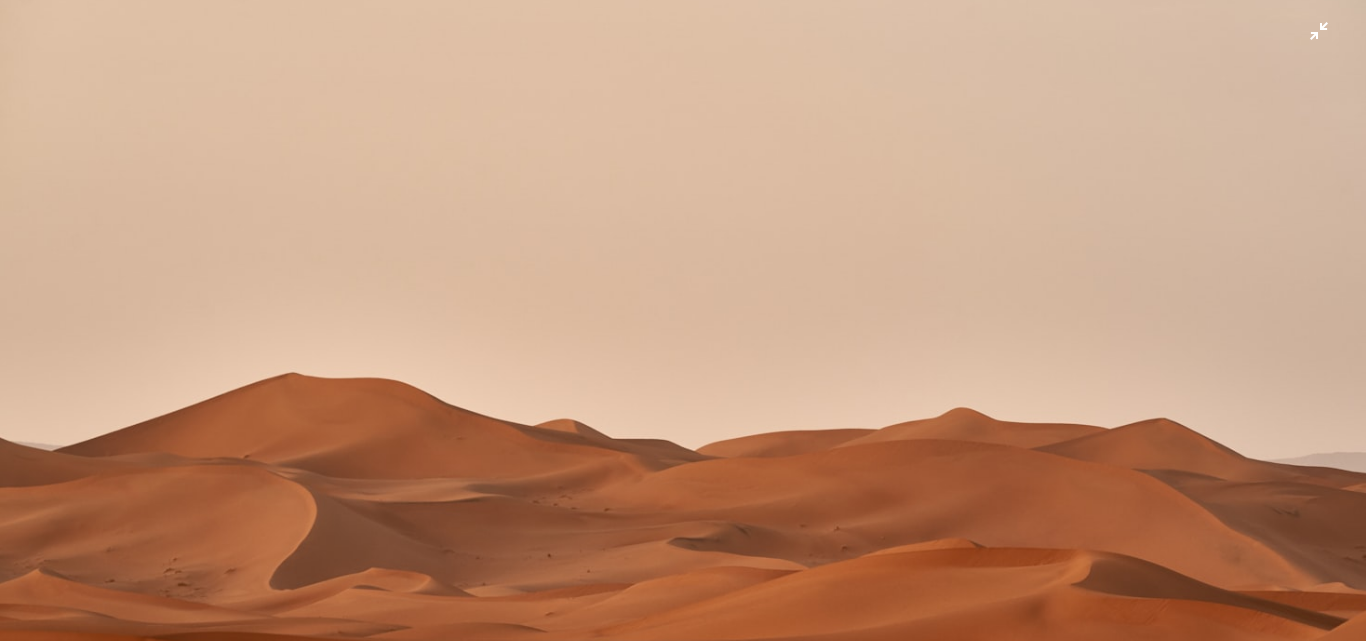 click at bounding box center [683, 330] 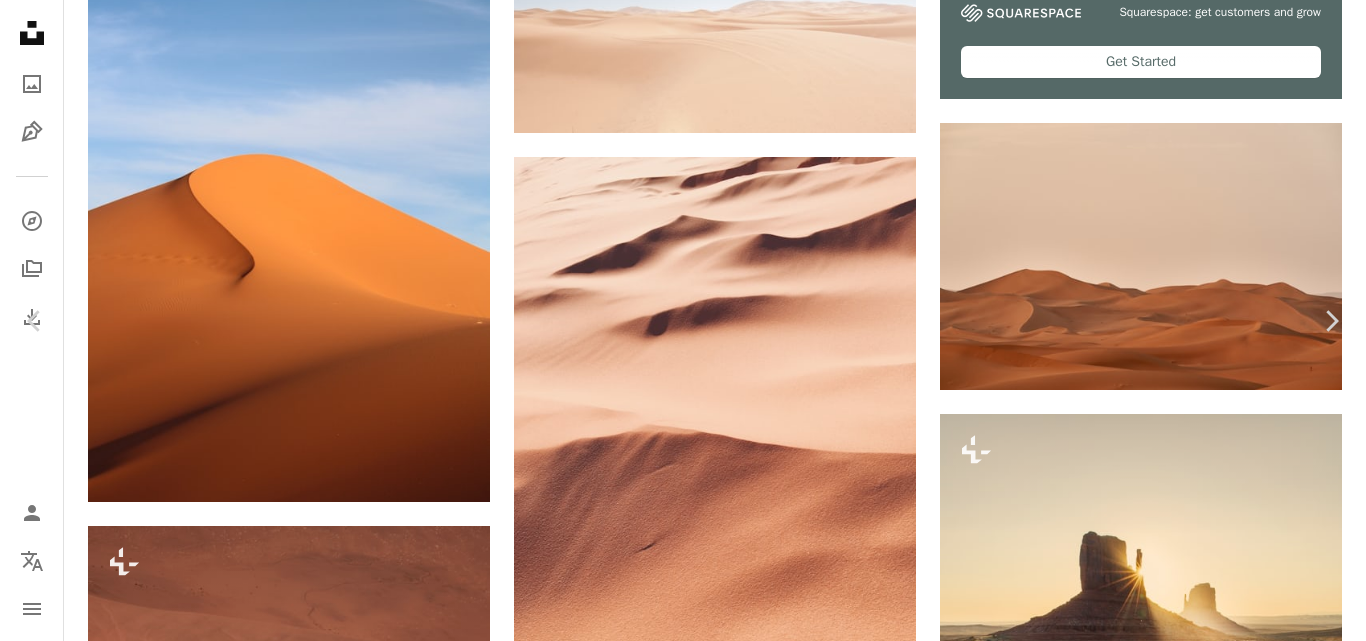 click at bounding box center (676, 6804) 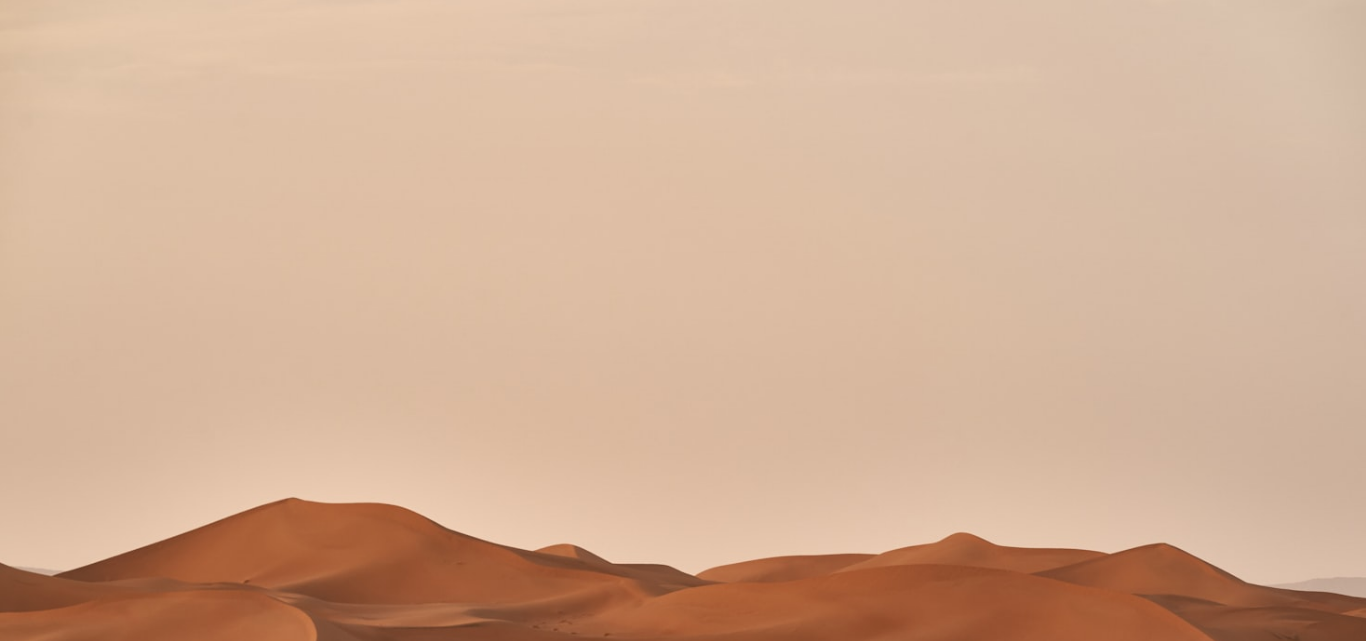 scroll, scrollTop: 125, scrollLeft: 0, axis: vertical 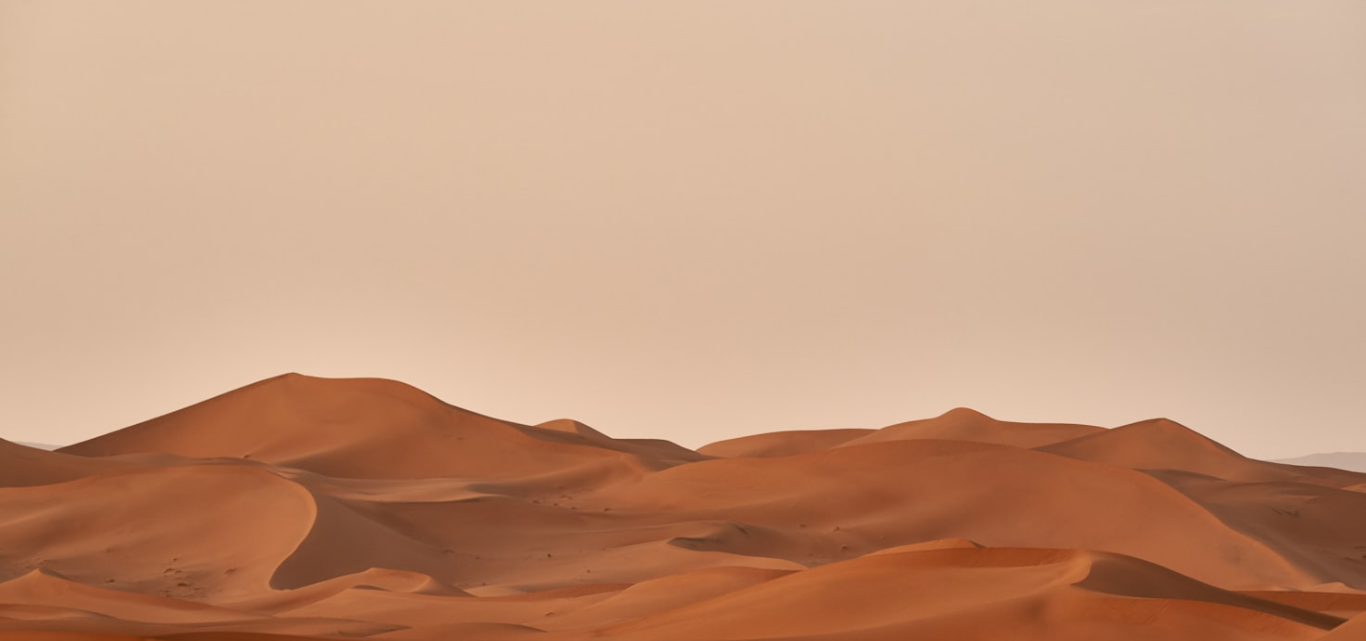click at bounding box center (683, 330) 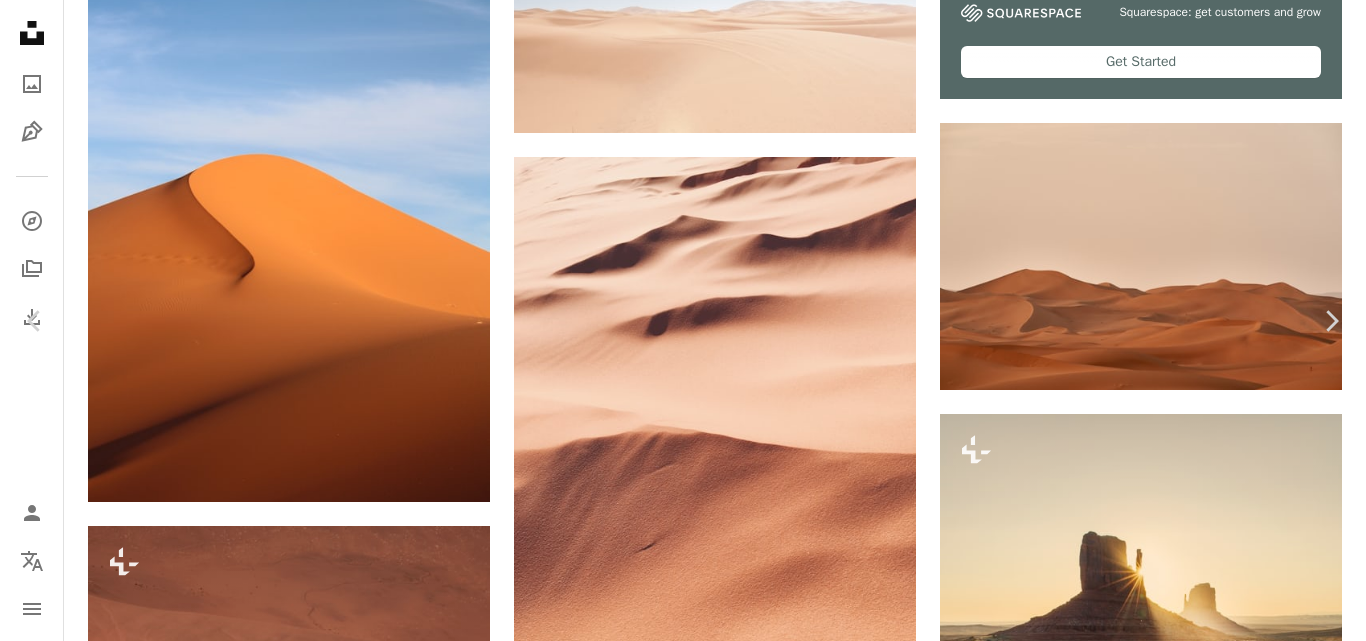 click at bounding box center [676, 6804] 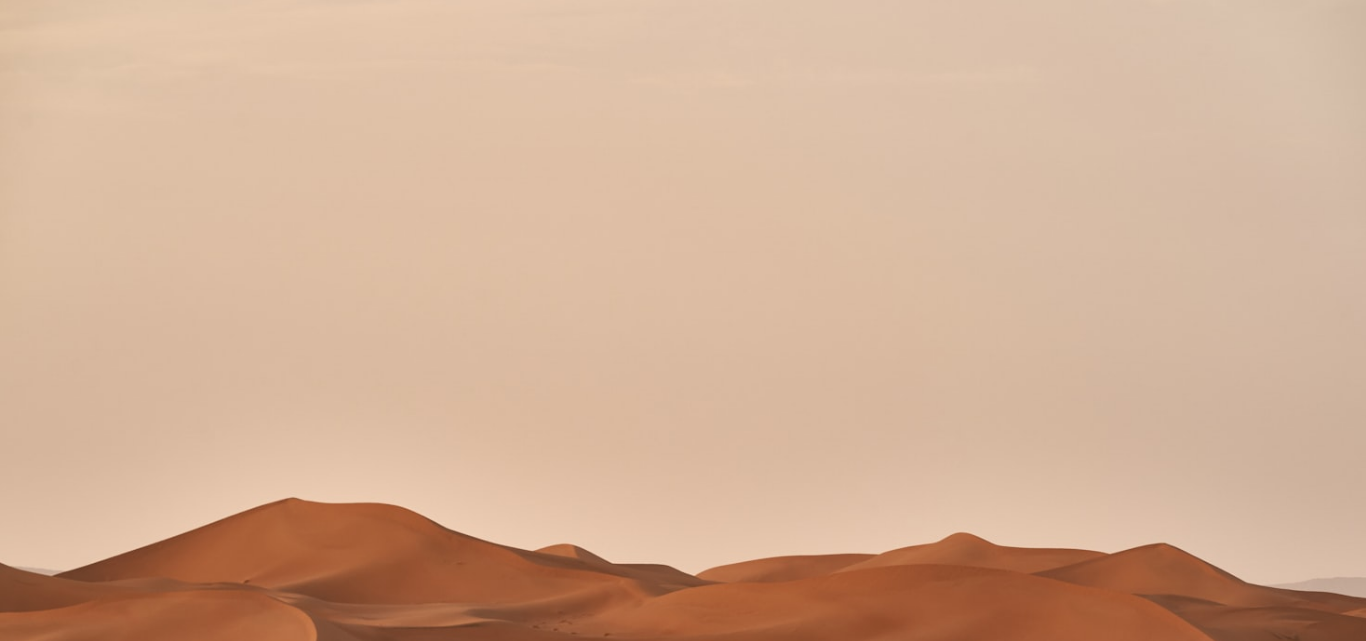 scroll, scrollTop: 125, scrollLeft: 0, axis: vertical 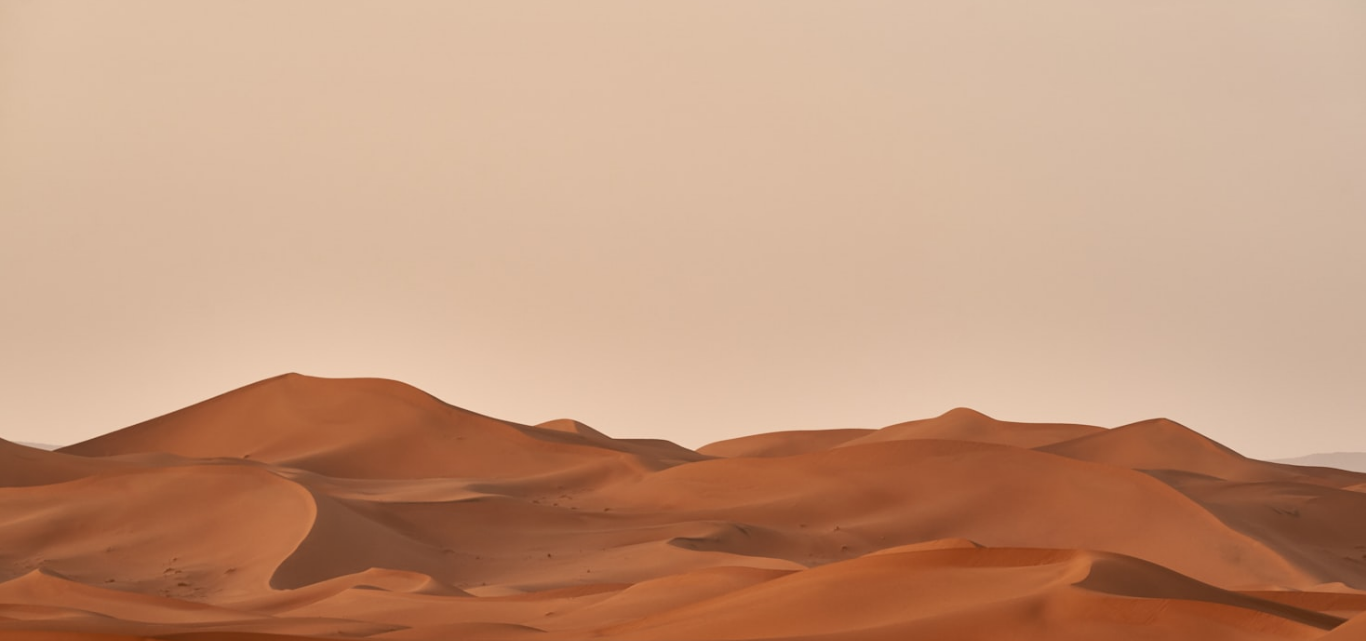 click at bounding box center (683, 330) 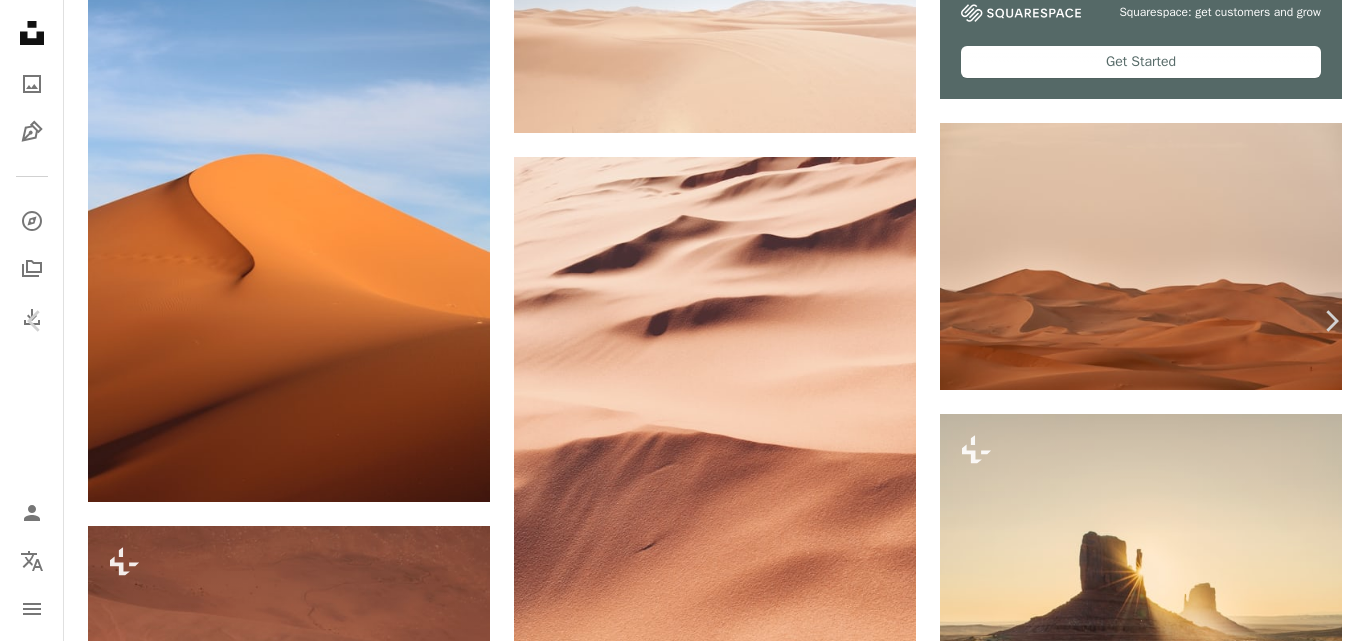 scroll, scrollTop: 0, scrollLeft: 0, axis: both 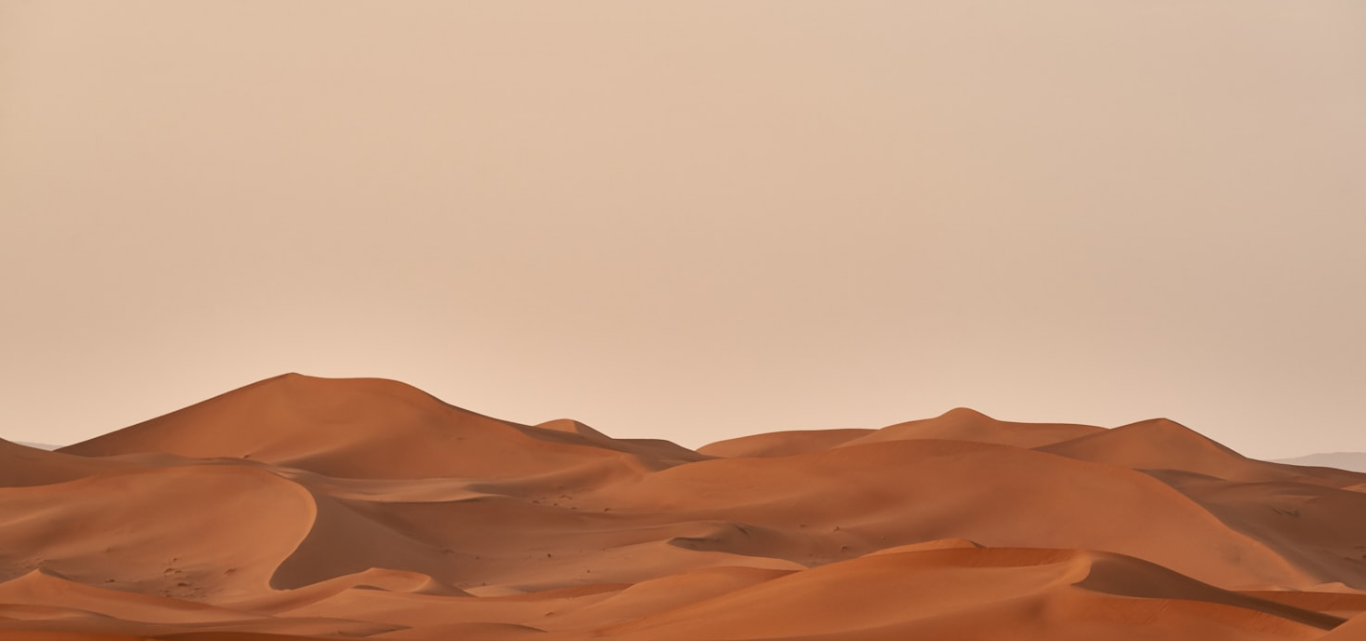 click at bounding box center (683, 330) 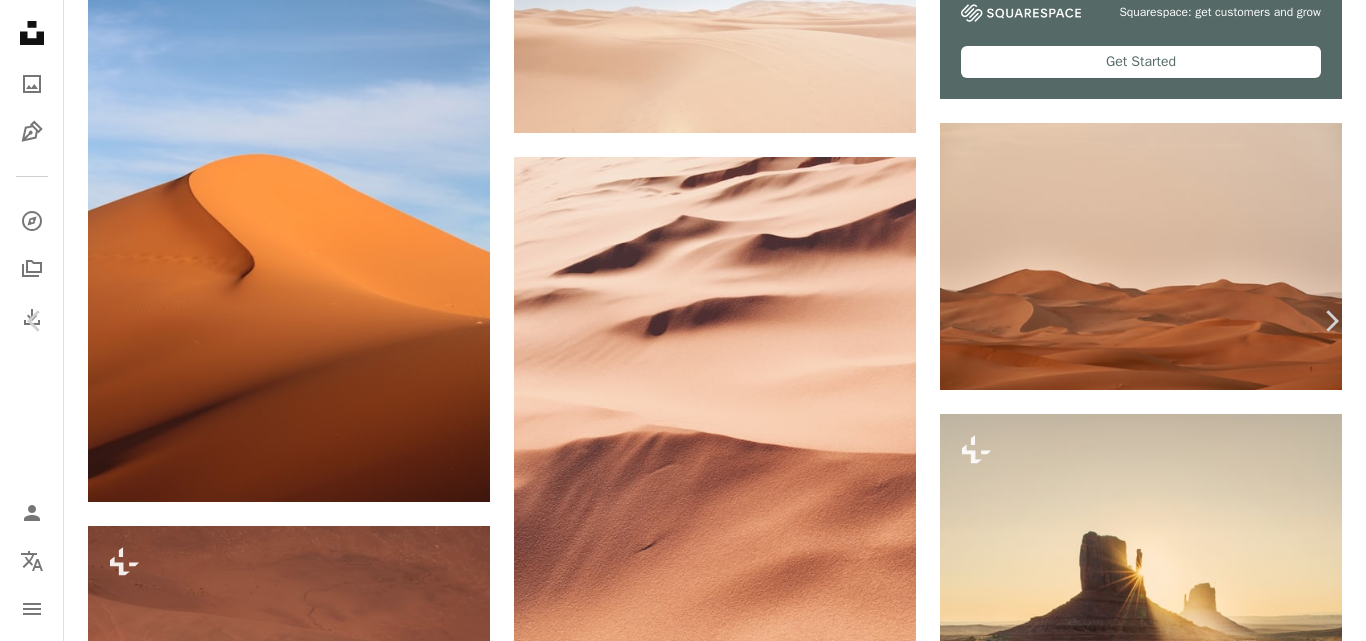 scroll, scrollTop: 26, scrollLeft: 0, axis: vertical 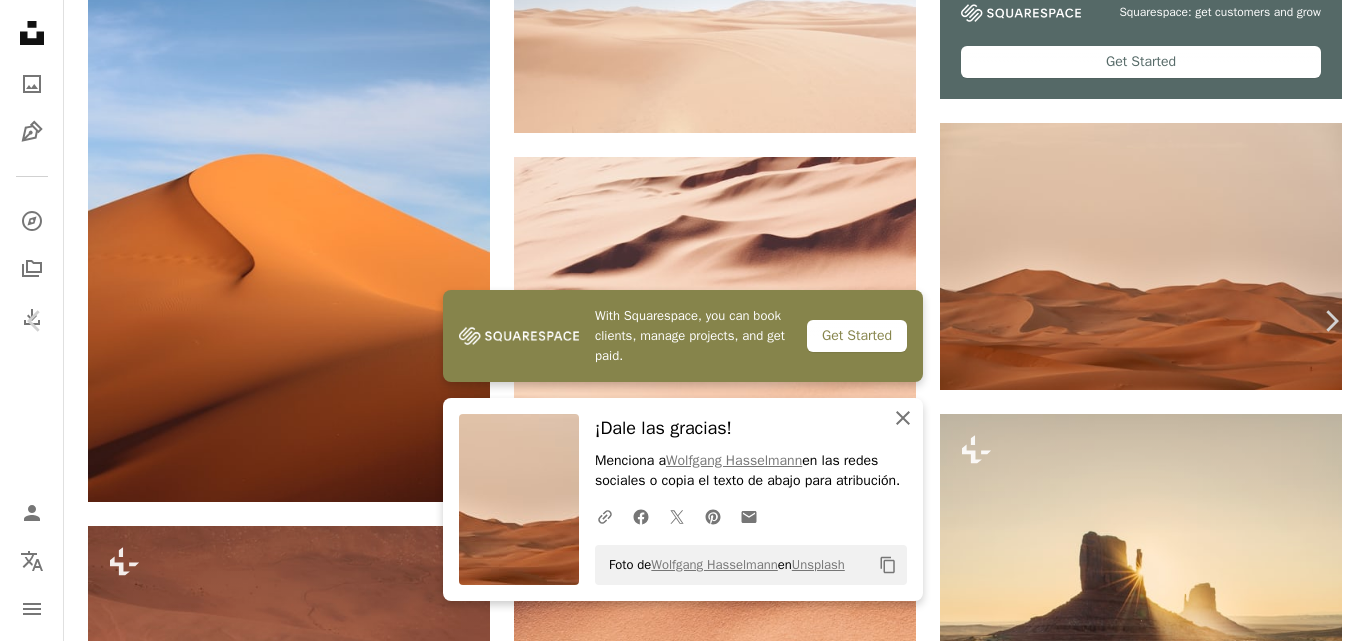 click 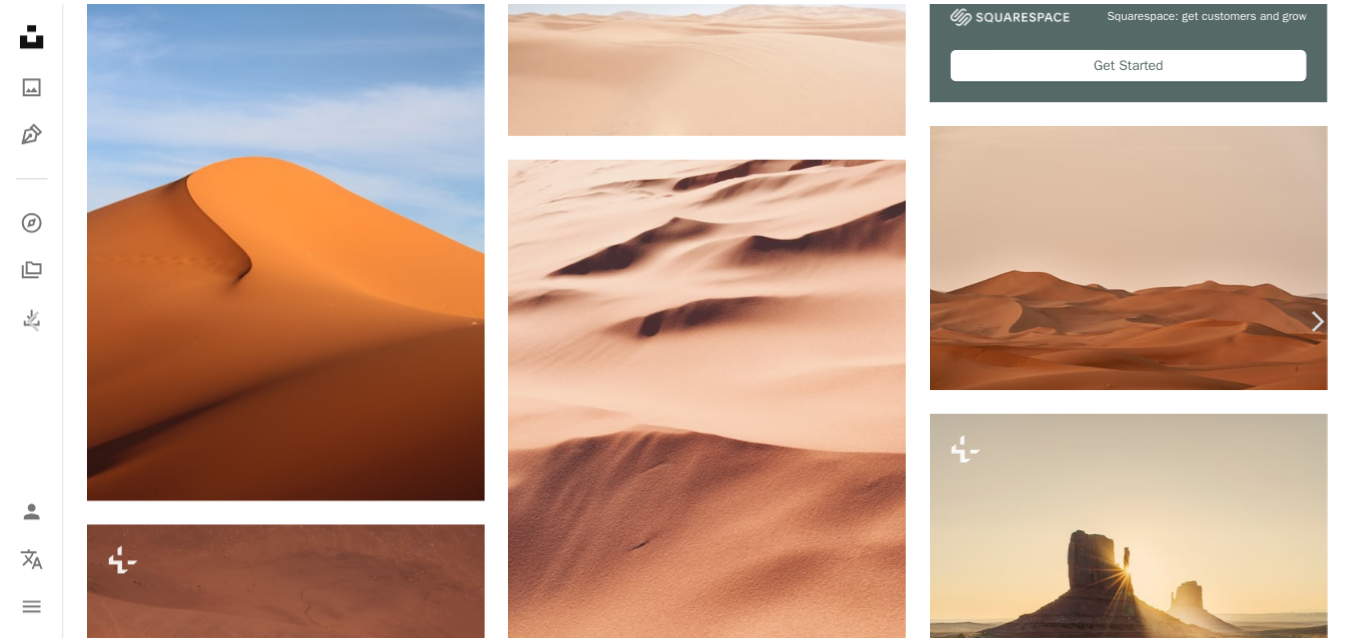 scroll, scrollTop: 0, scrollLeft: 0, axis: both 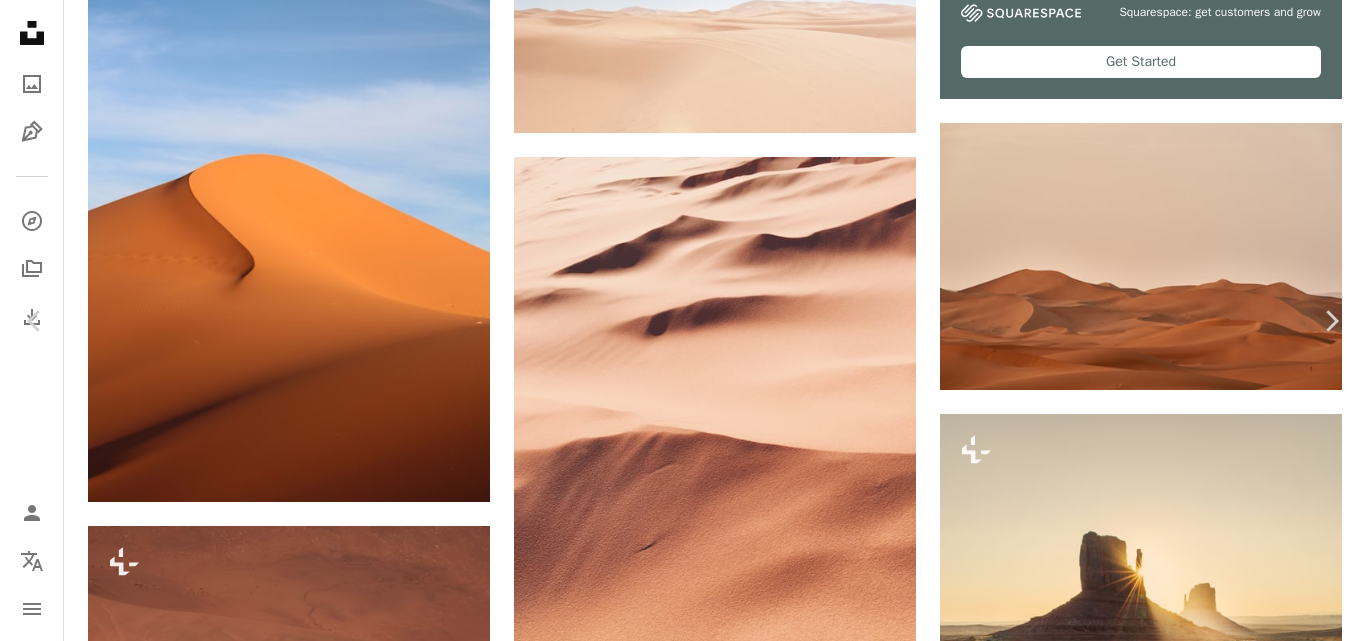 click on "An X shape" at bounding box center [20, 20] 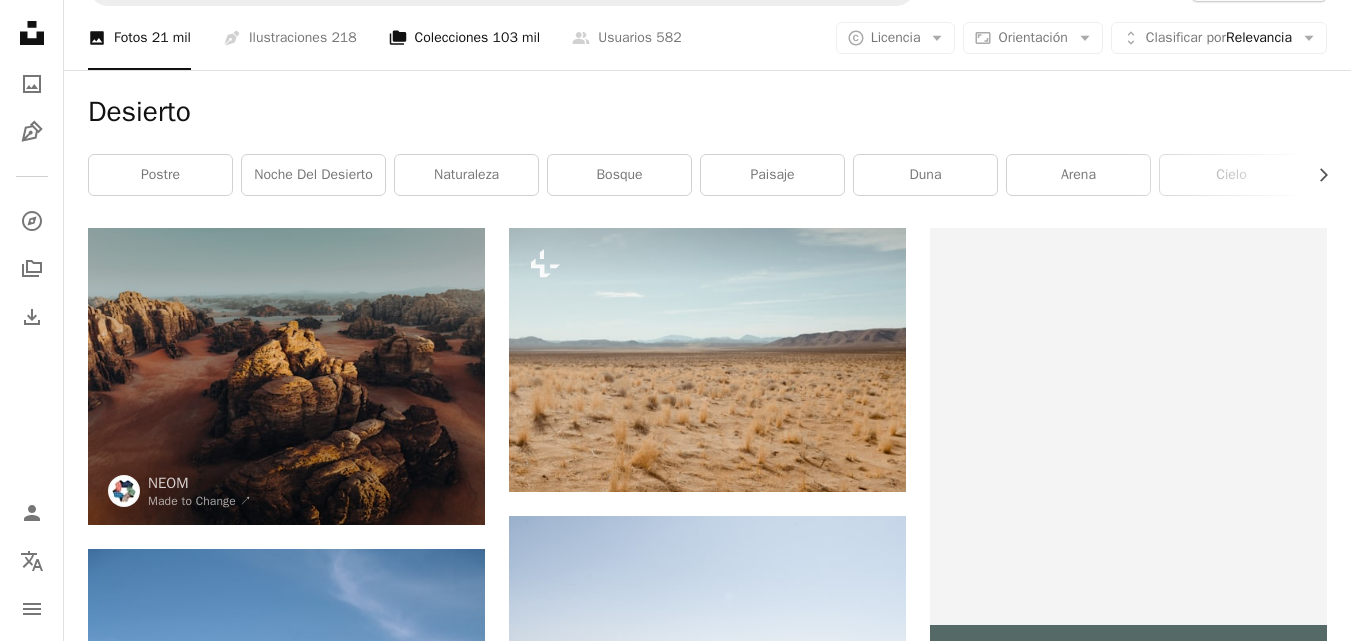 scroll, scrollTop: 0, scrollLeft: 0, axis: both 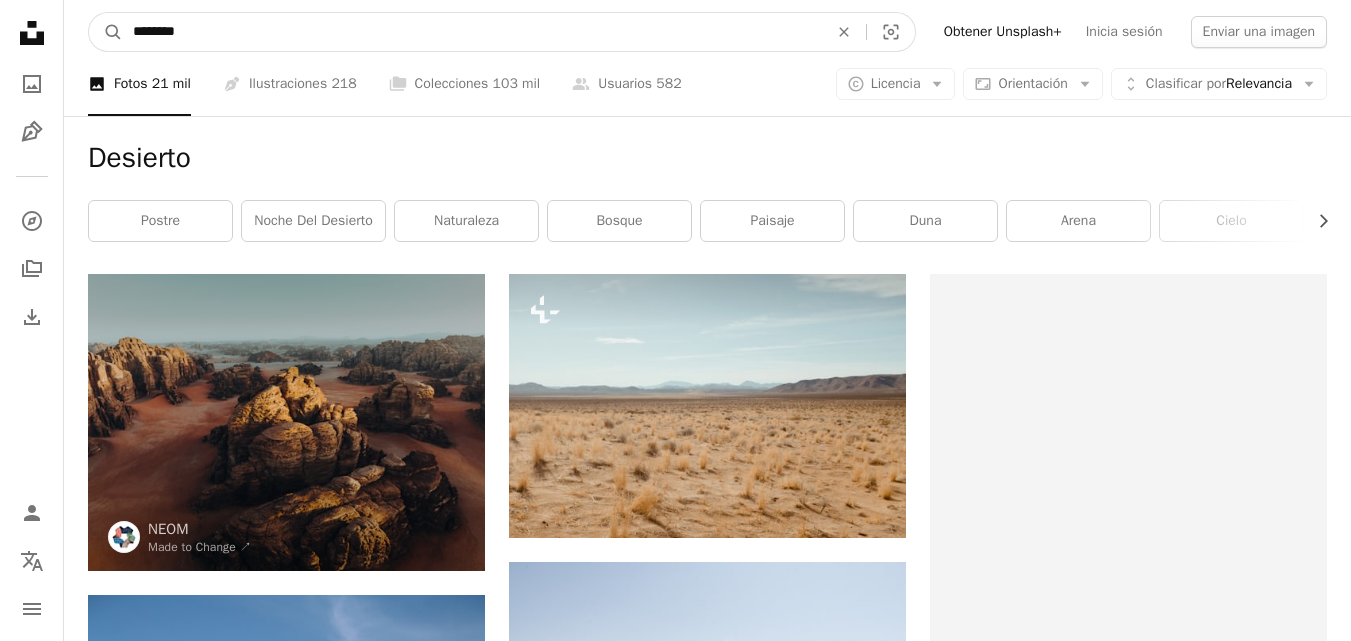 click on "********" at bounding box center (472, 32) 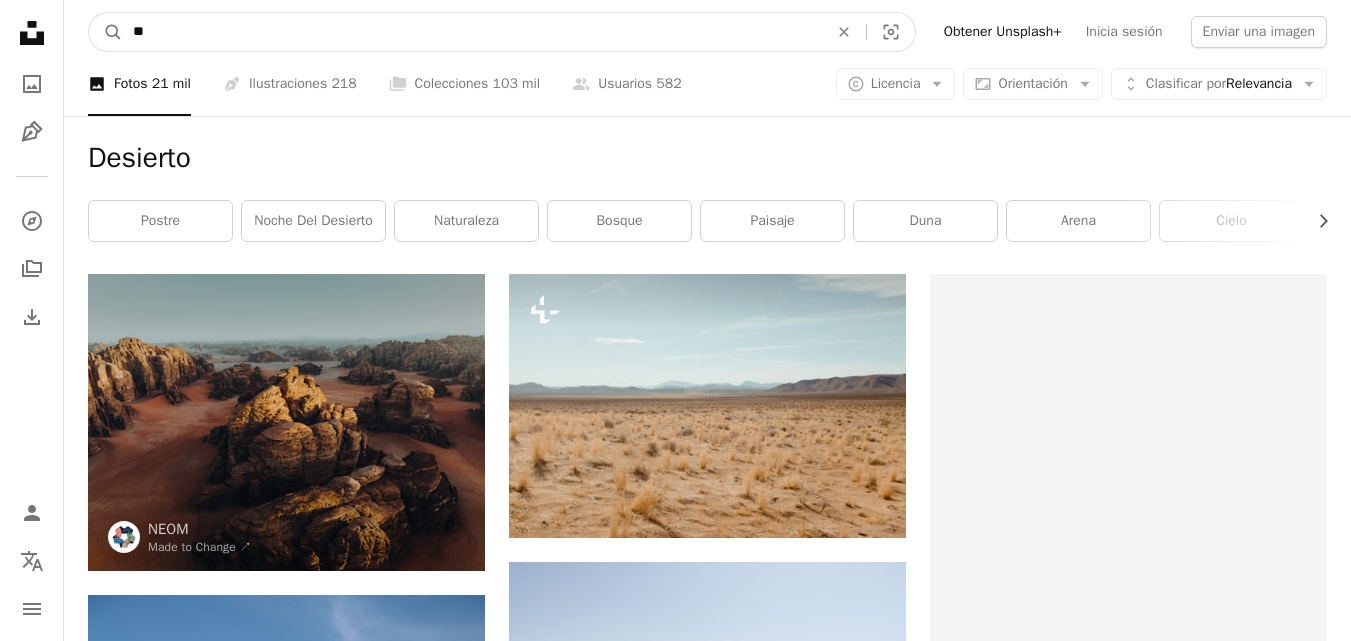 type on "*" 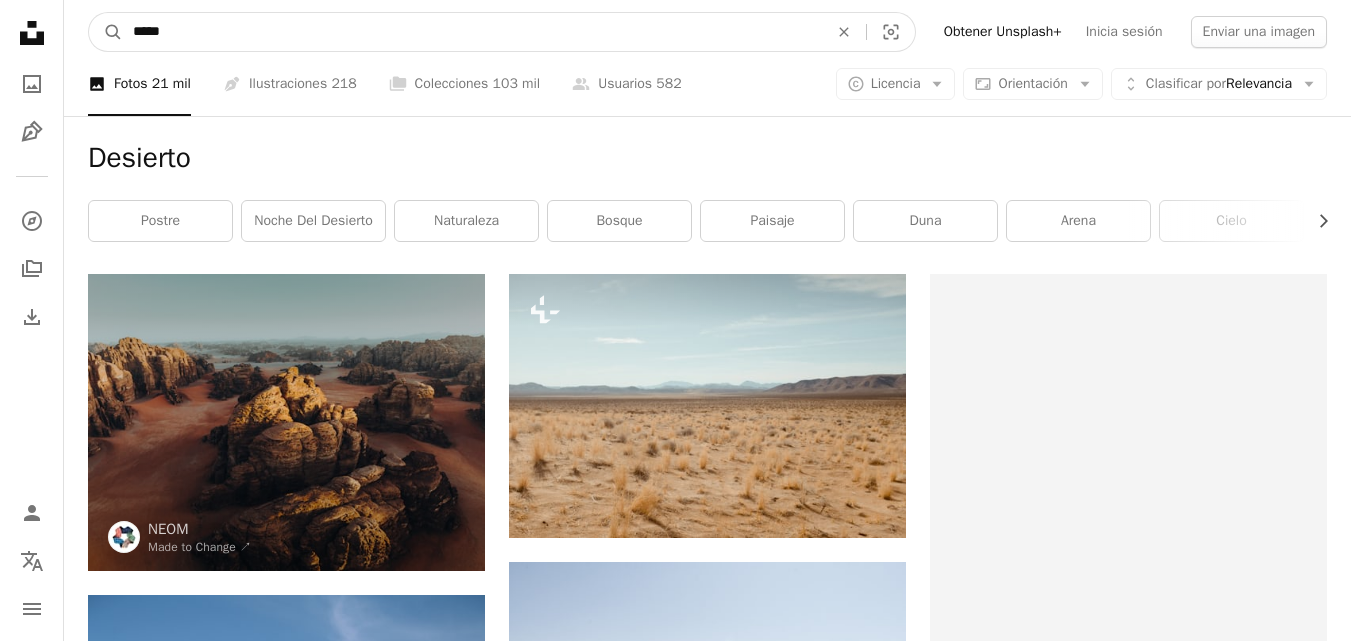 type on "*****" 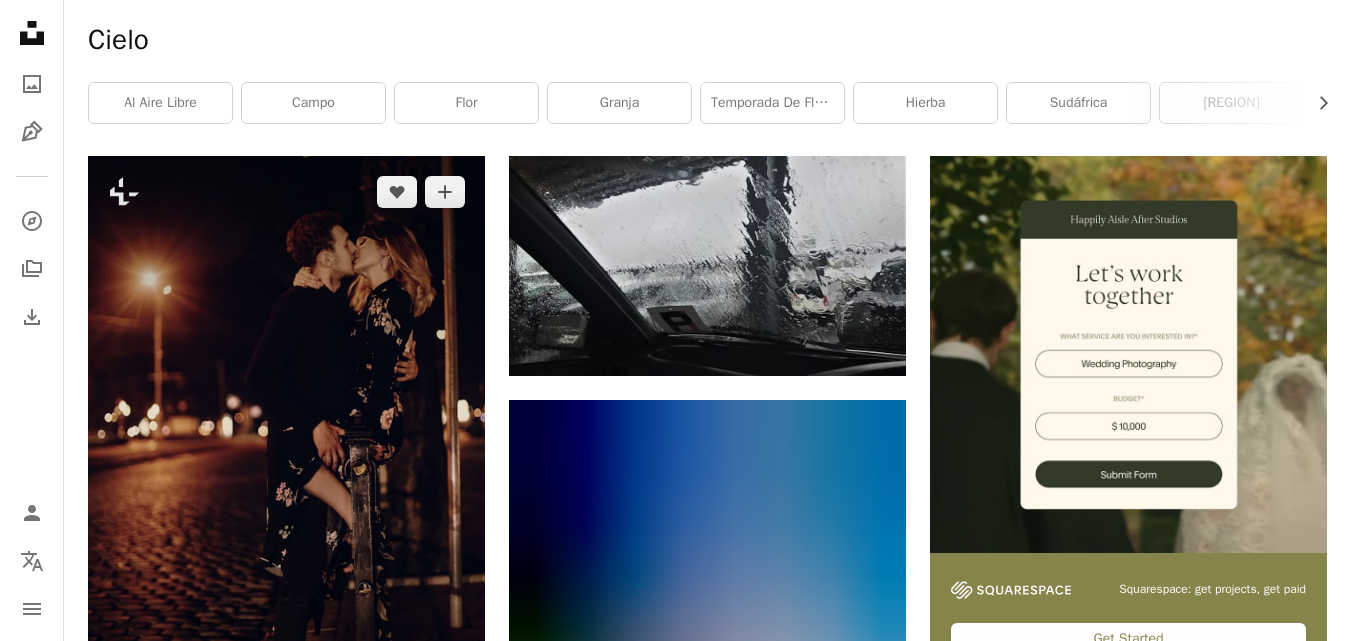 scroll, scrollTop: 0, scrollLeft: 0, axis: both 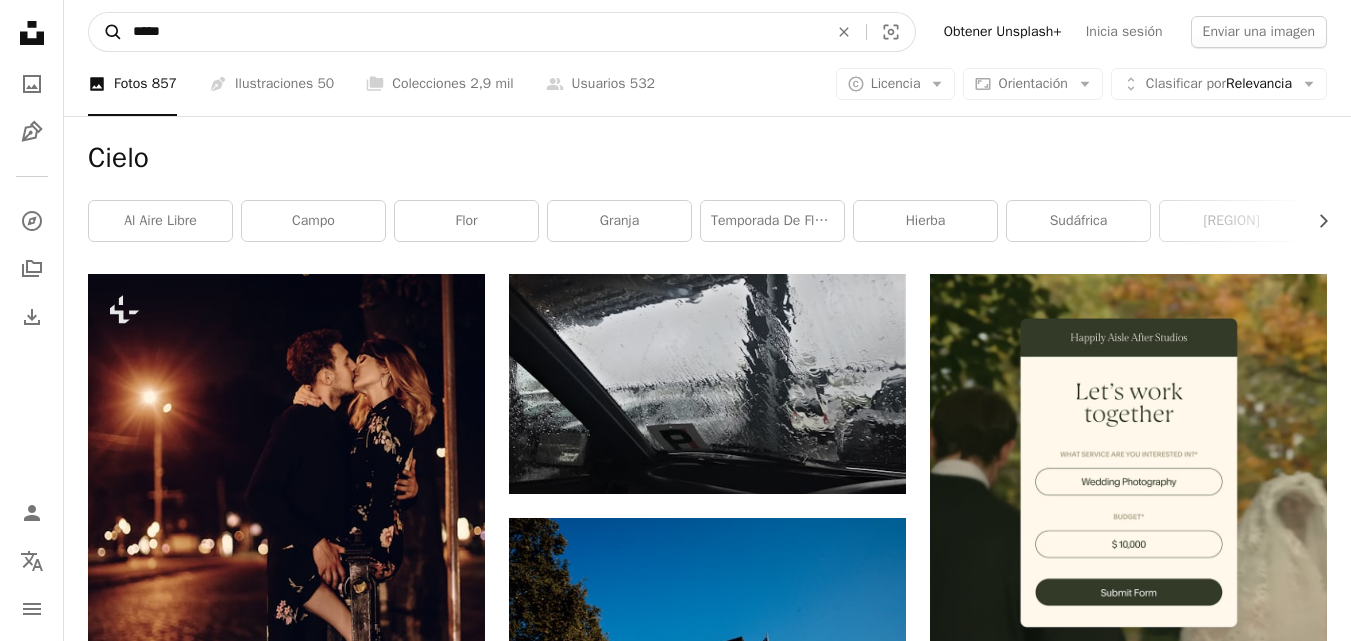drag, startPoint x: 148, startPoint y: 31, endPoint x: 113, endPoint y: 37, distance: 35.510563 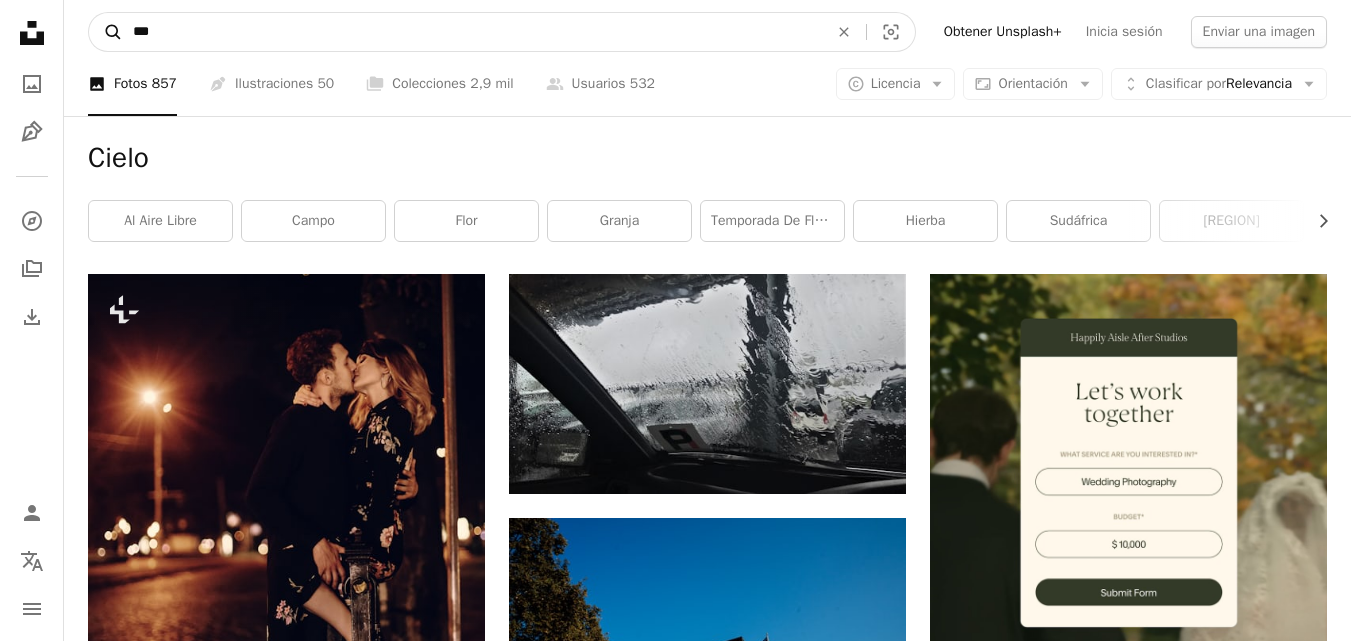 type on "***" 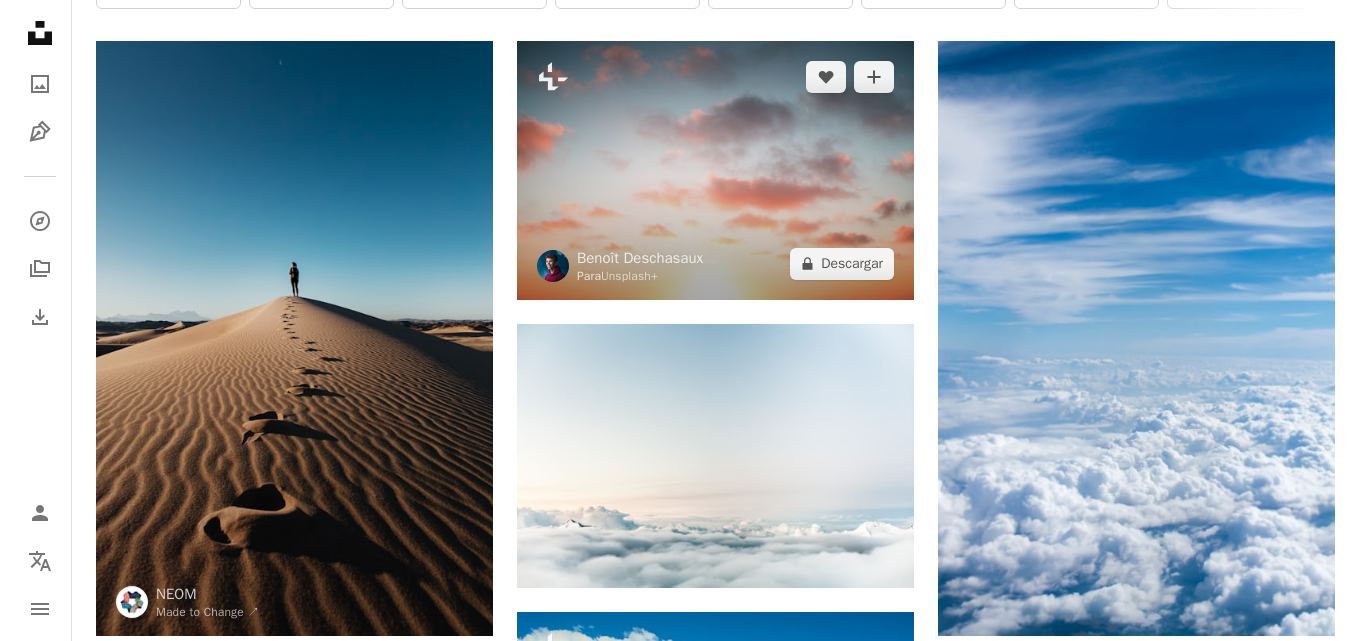 scroll, scrollTop: 0, scrollLeft: 0, axis: both 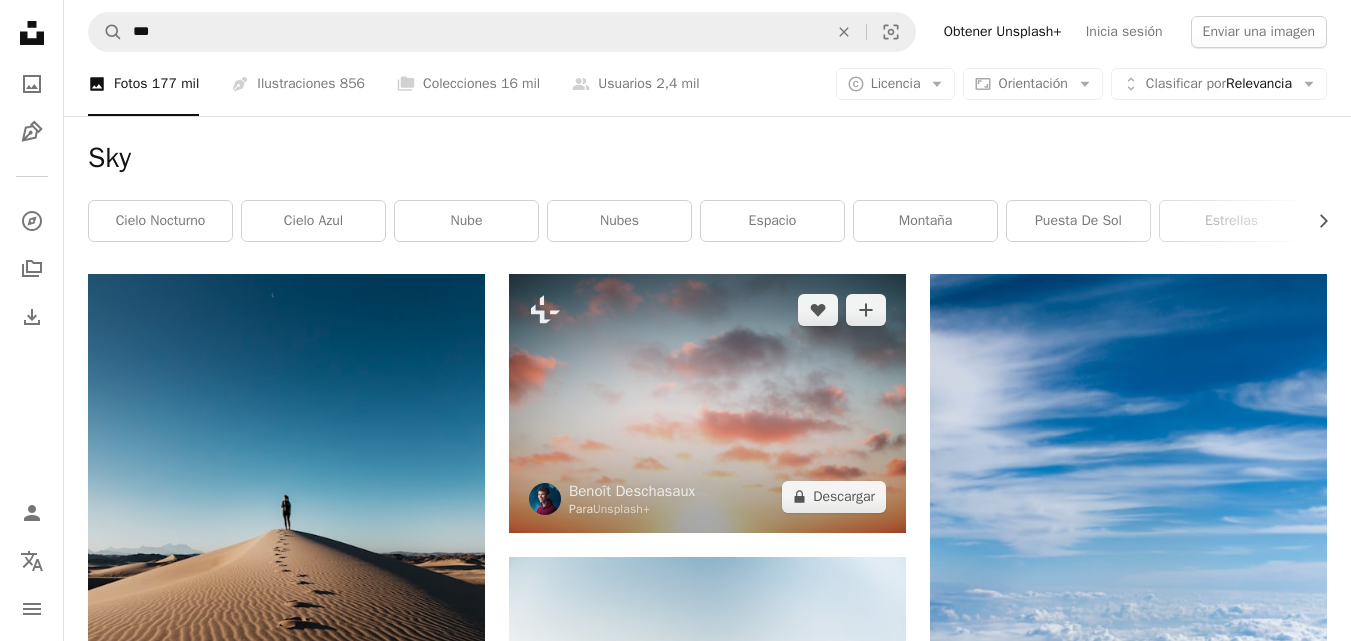 click at bounding box center [707, 403] 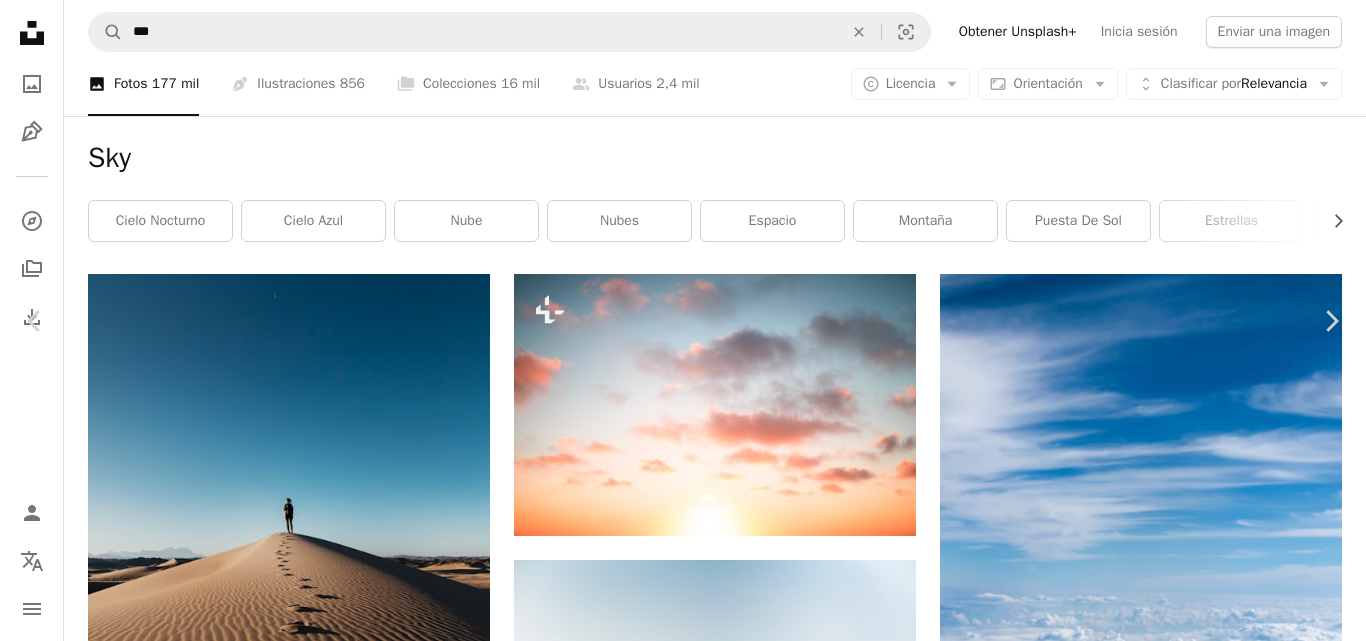 scroll, scrollTop: 0, scrollLeft: 0, axis: both 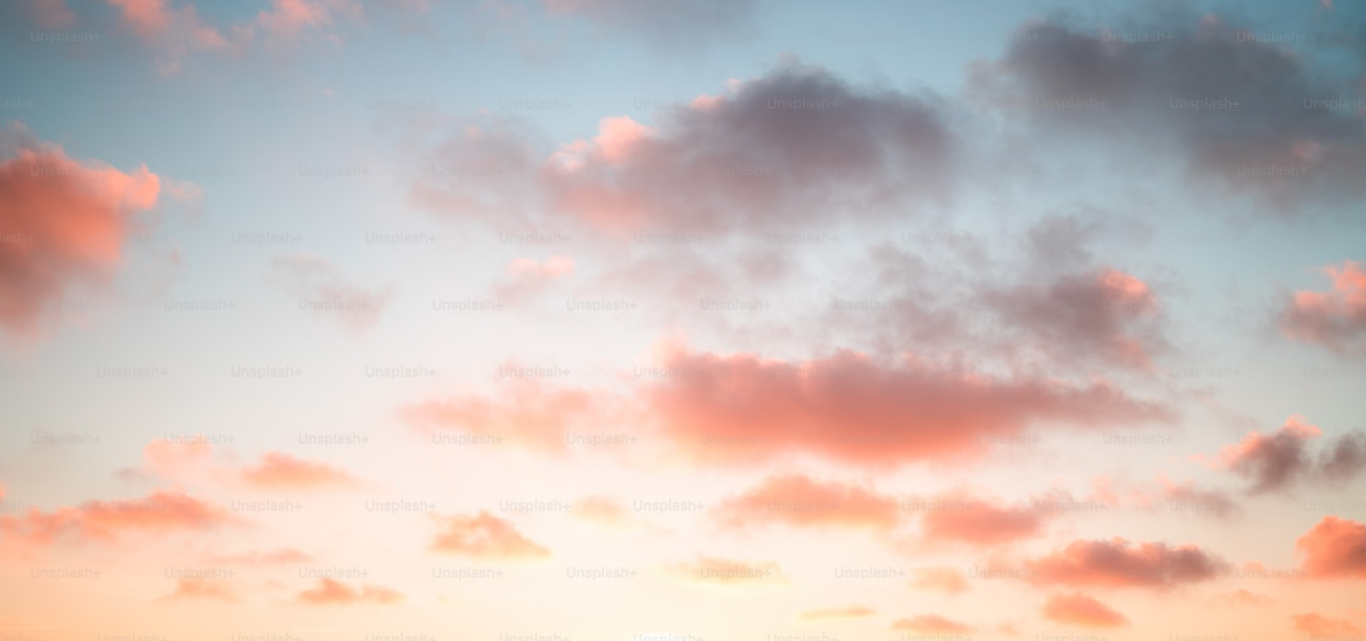 click at bounding box center [683, 328] 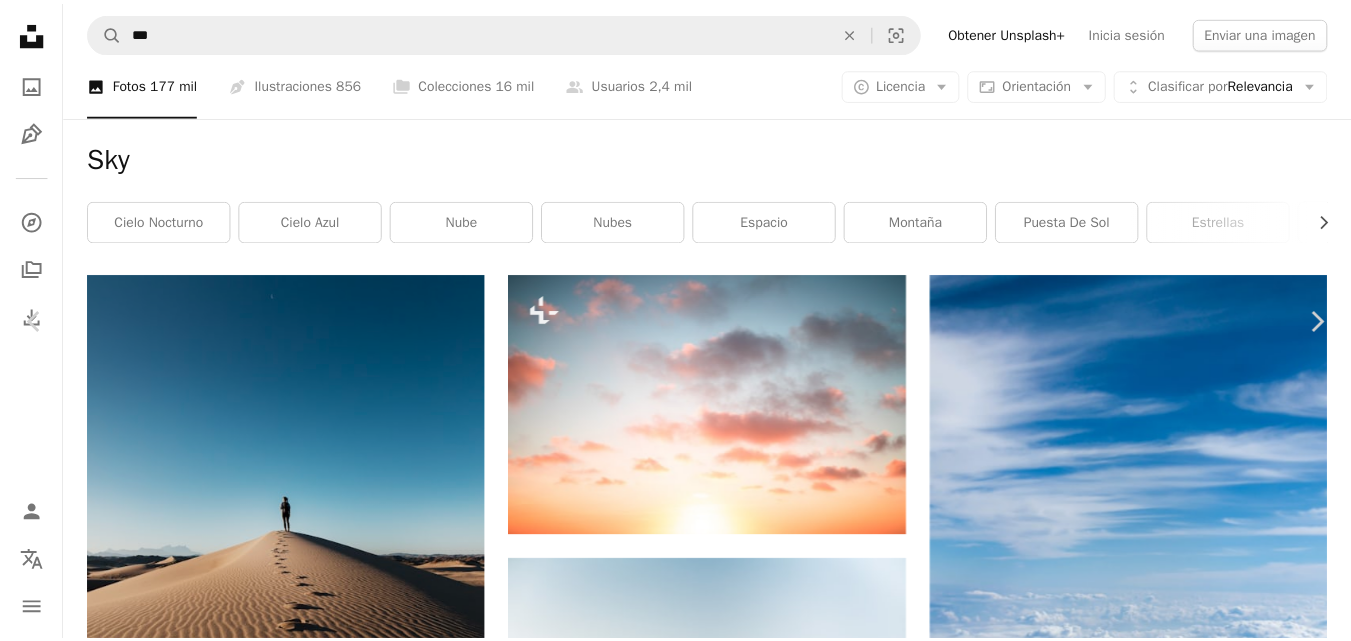scroll, scrollTop: 27, scrollLeft: 0, axis: vertical 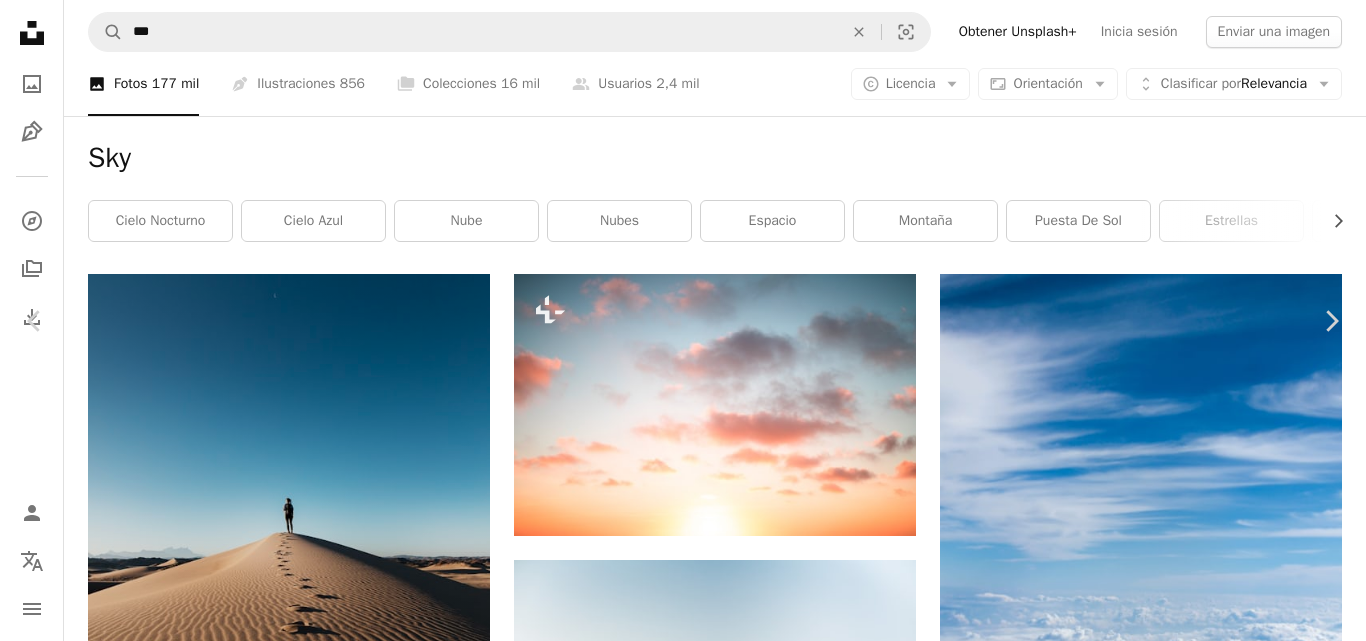 click on "An X shape Chevron left Chevron right Benoît Deschasaux Para  Unsplash+ A heart A plus sign Editar imagen   Plus sign for Unsplash+ A lock   Descargar Zoom in Presentado en Fotos A forward-right arrow Compartir More Actions Calendar outlined Publicado el  11 de noviembre de 2022 Safety Con la  Licencia Unsplash+ papel tapiz Imágenes 4K puesta del sol Wallpapers fondo del cielo Cielo al atardecer cielo fondo de pantalla pacífico nubes del cielo puesta de sol estética nubes rosadas fondo de pantalla pacífico Puesta de sol del cielo Fondo de pantalla de escritorio 4K nubes naranjas Fondos de pantalla del cielo Fondo de pantalla del cielo HD Fondo de pantalla del cielo de la puesta del sol Fondos Imágenes relacionadas Plus sign for Unsplash+ A heart A plus sign Kateryna Hliznitsova Para  Unsplash+ A lock   Descargar Plus sign for Unsplash+ A heart A plus sign Marcelo Alves Para  Unsplash+ A lock   Descargar Plus sign for Unsplash+ A heart A plus sign Annie Spratt Para  Unsplash+ A lock   Descargar A heart" at bounding box center [683, 6731] 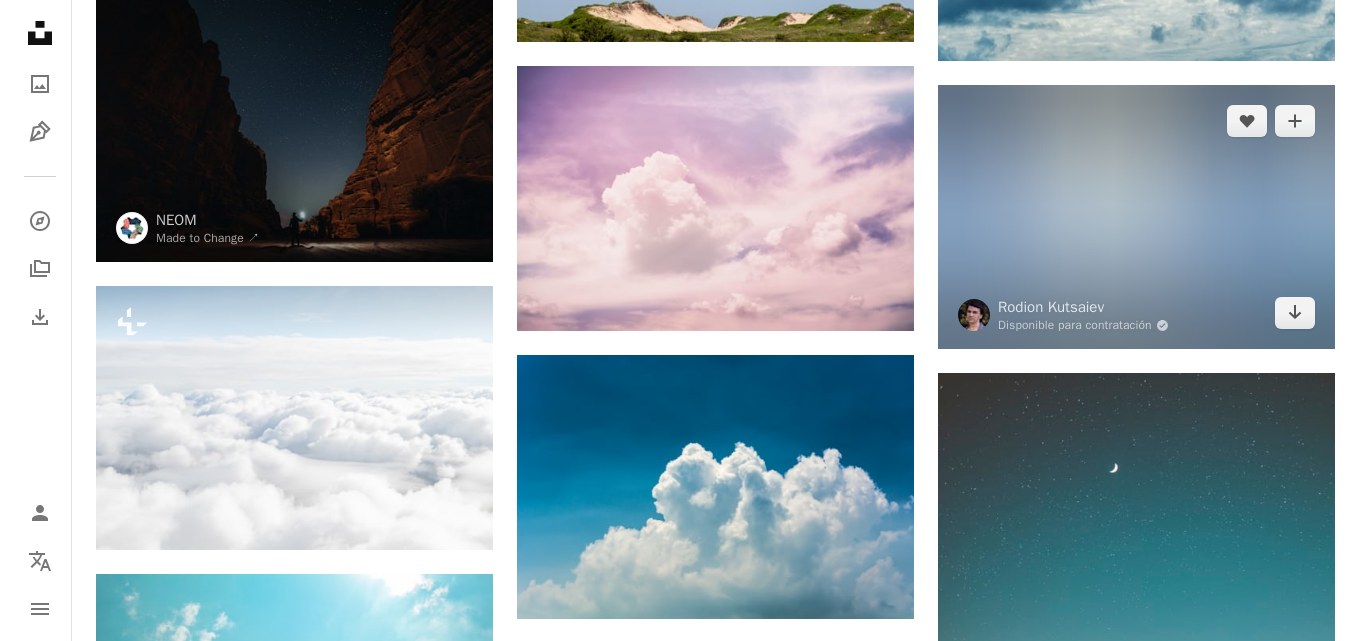 scroll, scrollTop: 3500, scrollLeft: 0, axis: vertical 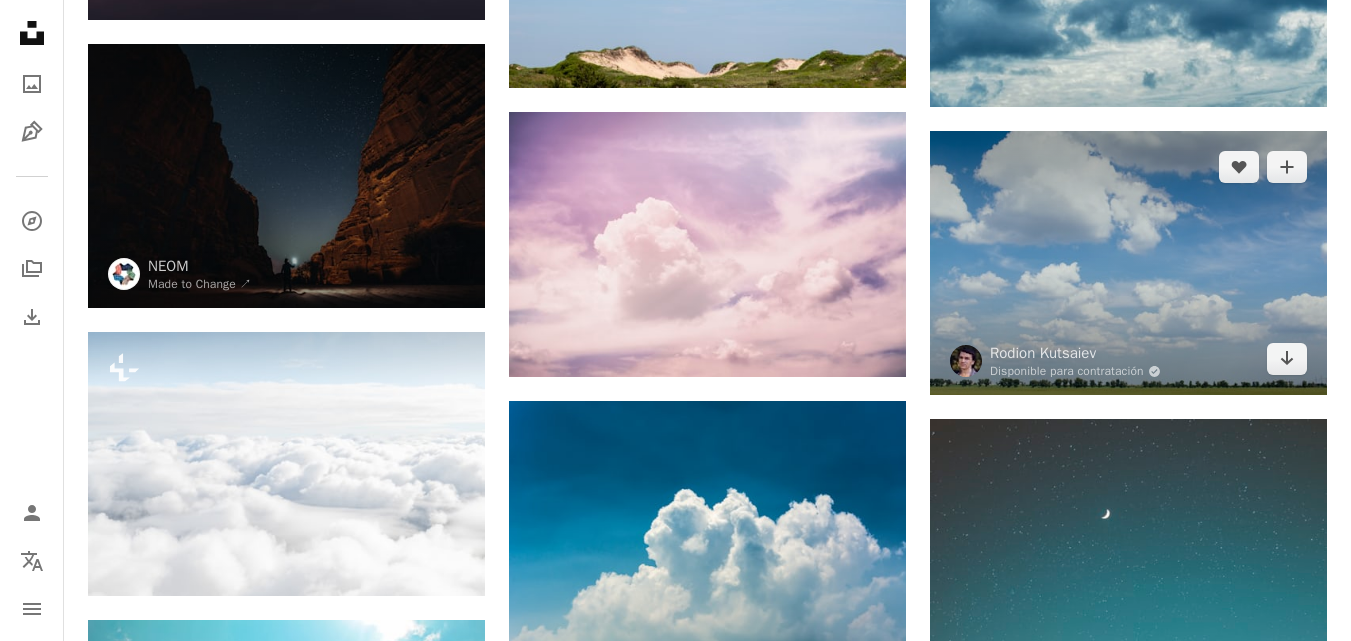click at bounding box center (1128, 263) 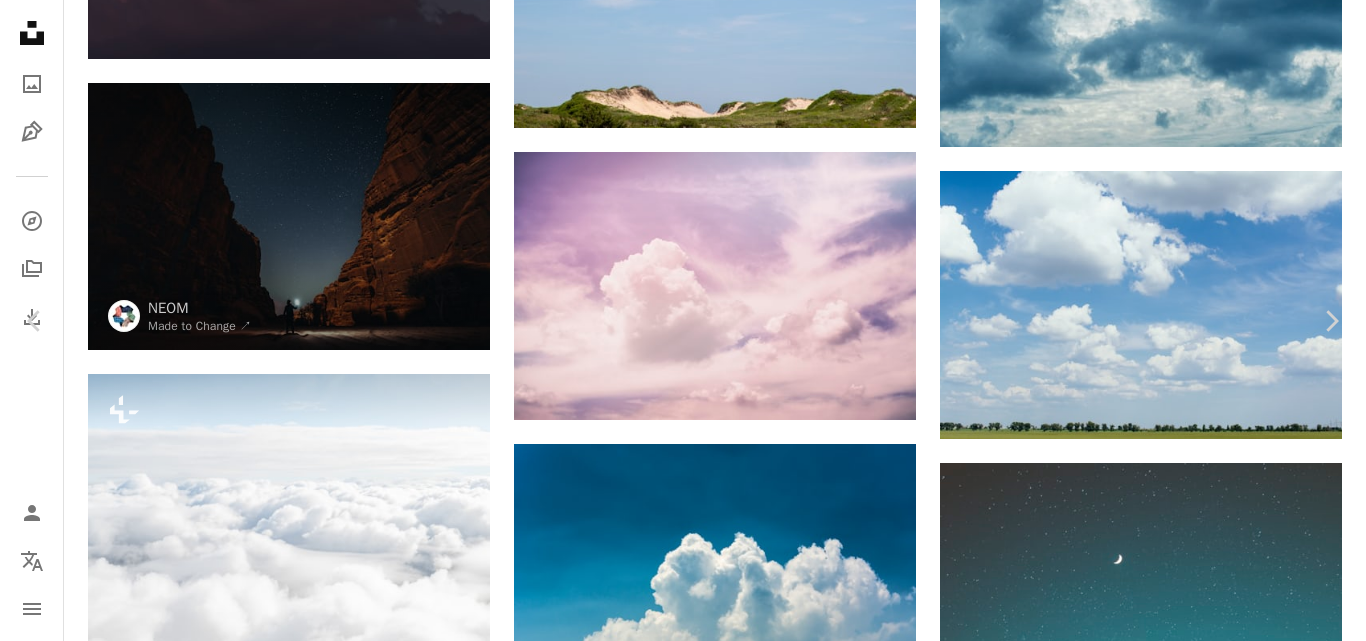 click on "Descargar gratis" at bounding box center [1160, 6062] 